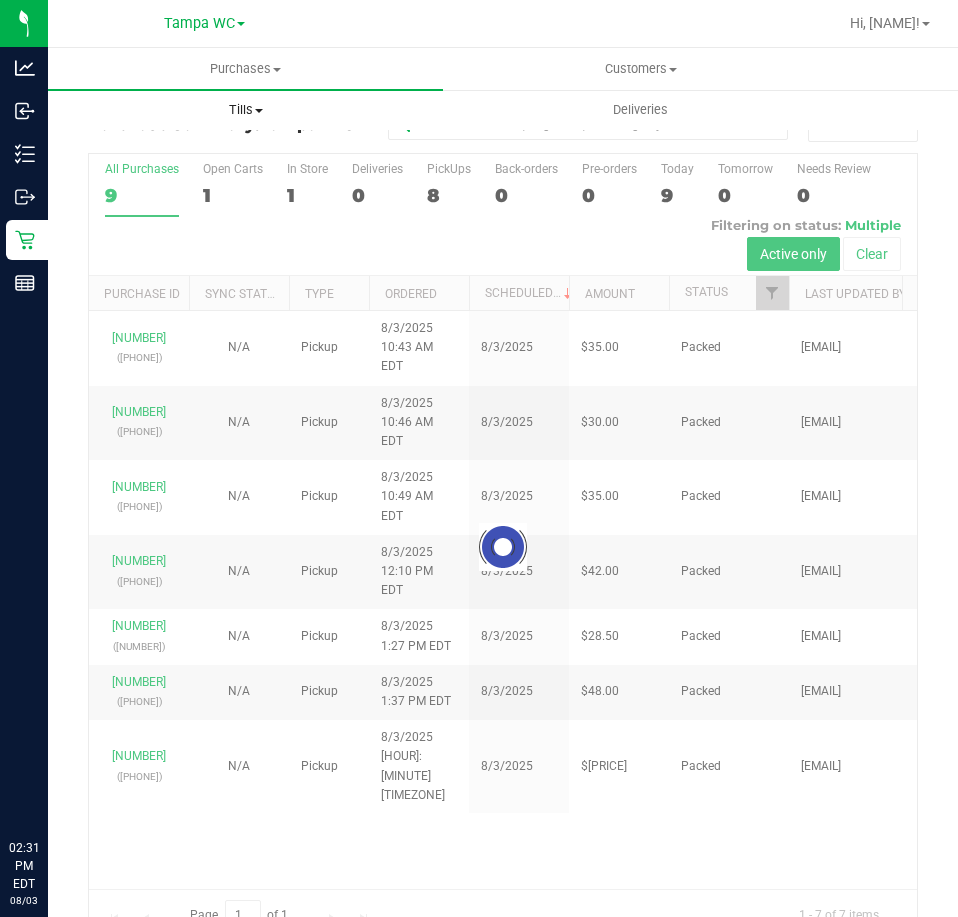 scroll, scrollTop: 0, scrollLeft: 0, axis: both 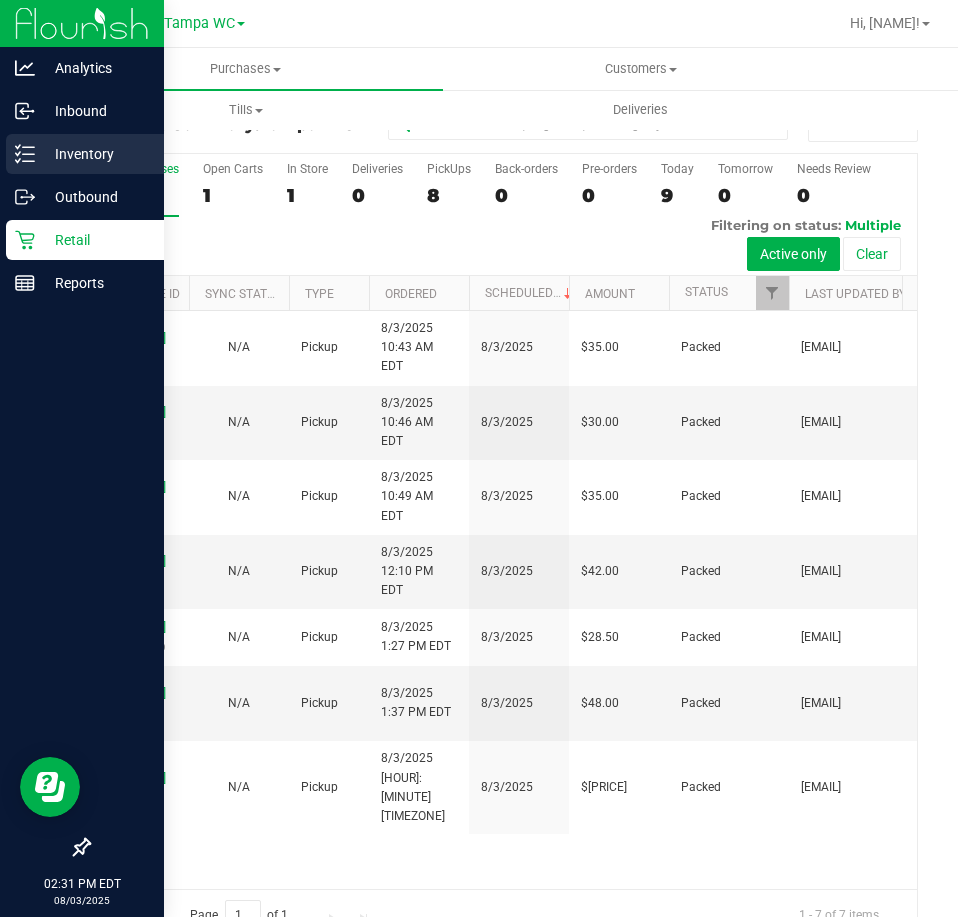 click on "Inventory" at bounding box center [95, 154] 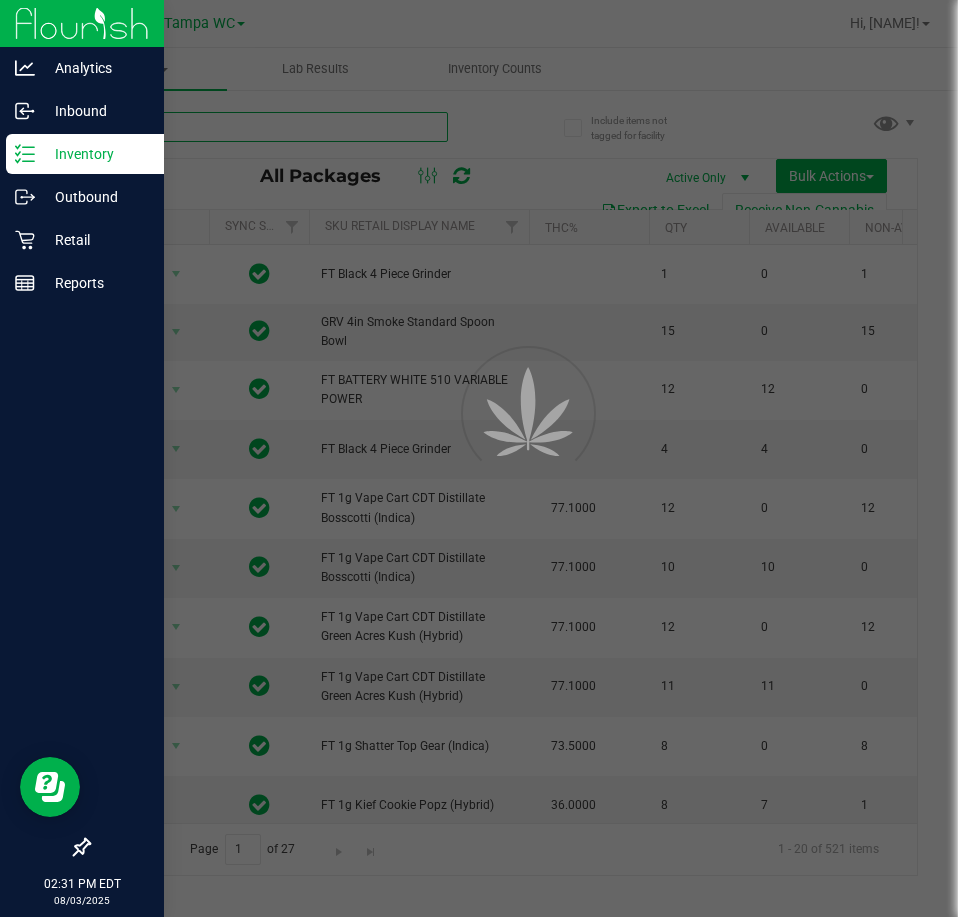 click at bounding box center [268, 127] 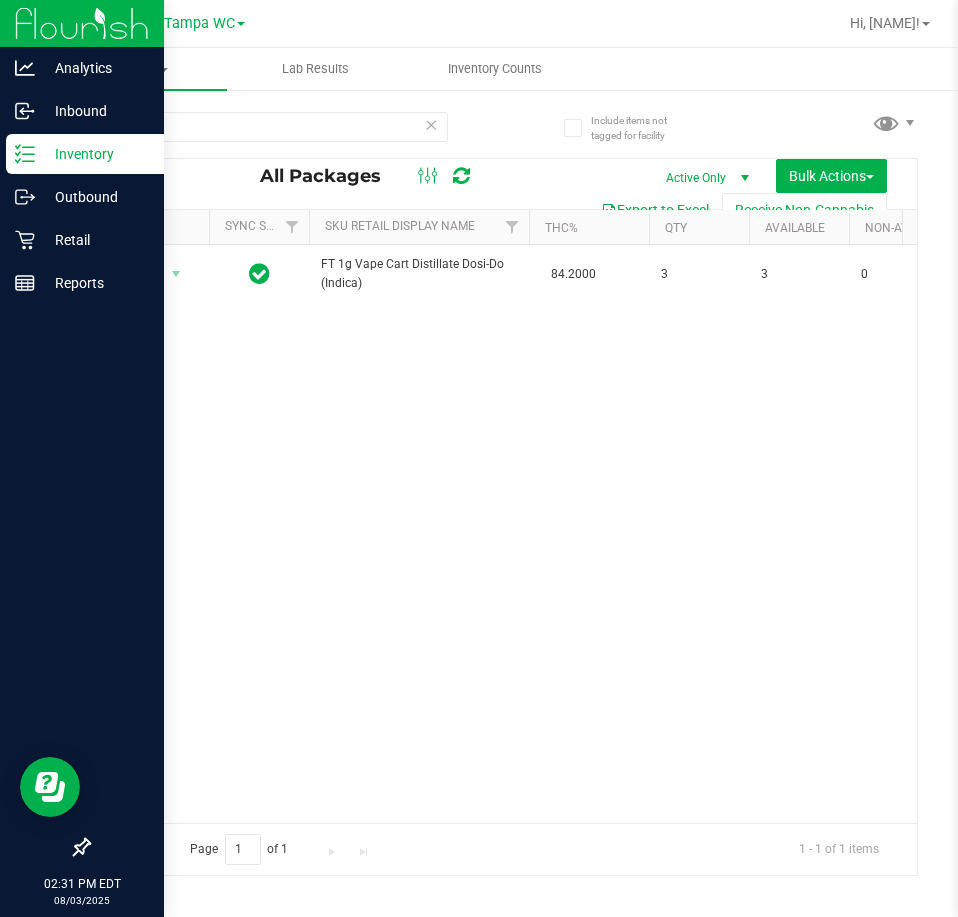 click on "Action Action Edit attributes Global inventory Locate package Lock package Package audit log Print package label Print product labels Schedule for destruction
FT 1g Vape Cart Distillate Dosi-Do (Indica)
84.2000
3
3
0
[NUMBER]
FLSRWGM-[YEAR][MONTH][DAY]-[NUMBER]
Vape Cart Distillate
MAR25DSD01-0318
FT - VAPE CART DISTILLATE - 1G - DSD - IND
Now
$[PRICE]" at bounding box center (503, 534) 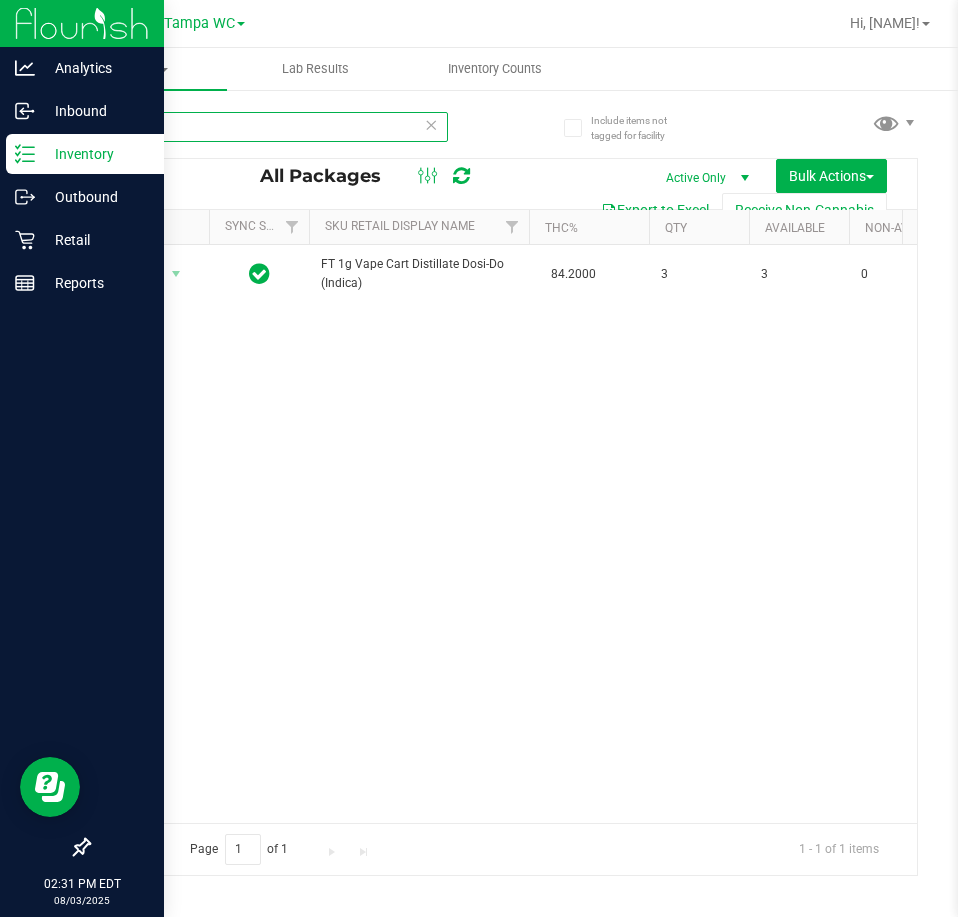 drag, startPoint x: 212, startPoint y: 131, endPoint x: 88, endPoint y: 140, distance: 124.32619 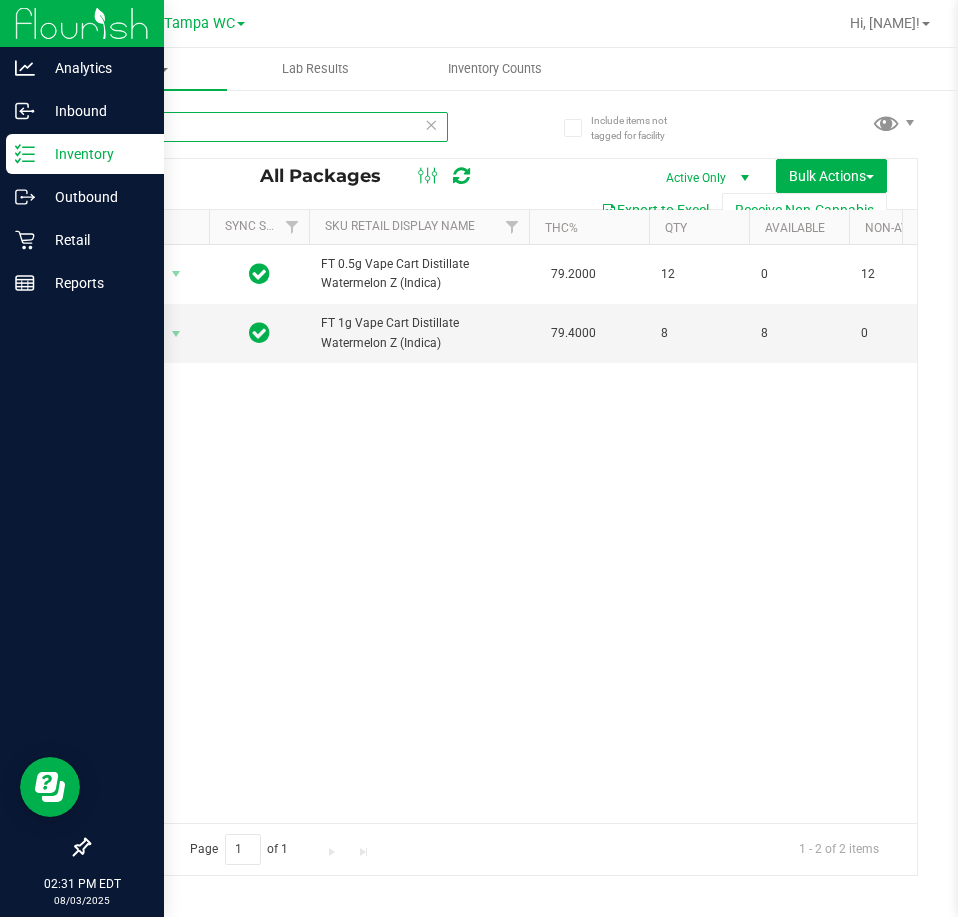 drag, startPoint x: 218, startPoint y: 130, endPoint x: -1, endPoint y: 130, distance: 219 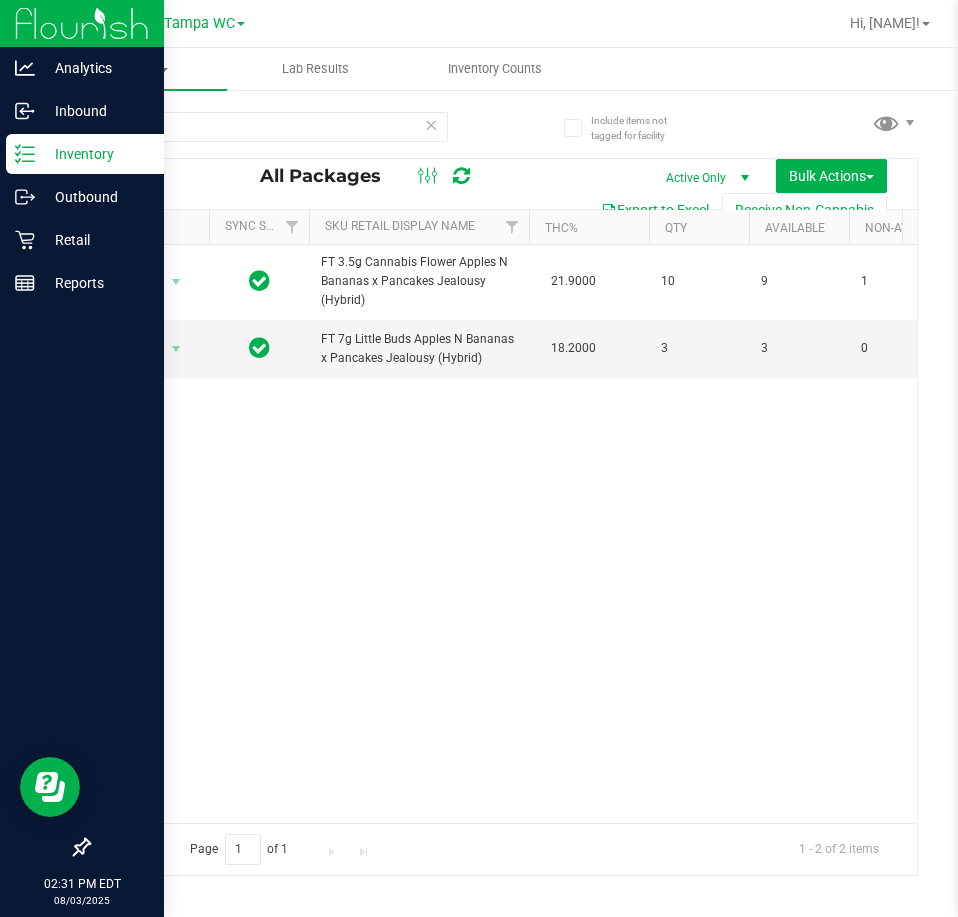 click on "Action Action Adjust qty Create package Edit attributes Global inventory Locate package Lock package Package audit log Print package label Print product labels Schedule for destruction
FT 3.5g Cannabis Flower Apples N Bananas x Pancakes Jealousy (Hybrid)
21.9000
10
9
1
[NUMBER]
FLSRWGM-[DATE]-[NUMBER]
Whole Flower
W-JUN25ABP01-0625
FT - CANNABIS FLOWER - 3.5G - ABP - HYB
Now" at bounding box center (503, 534) 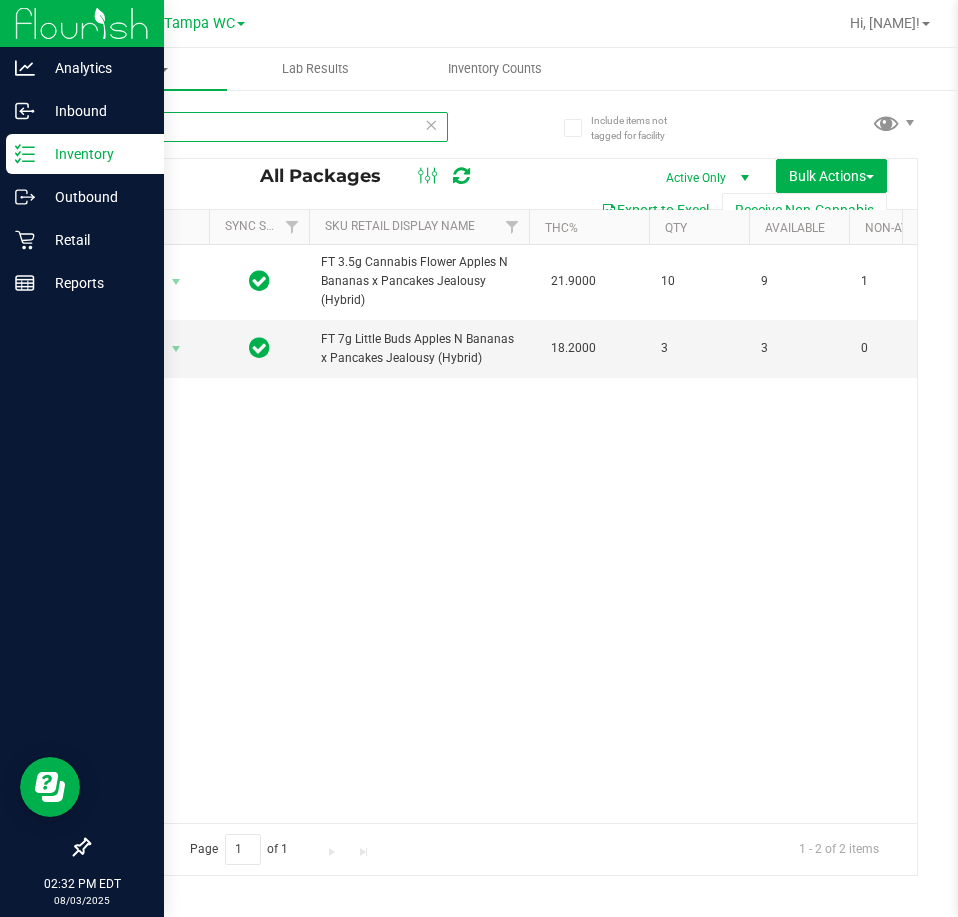 click on "ABP" at bounding box center [268, 127] 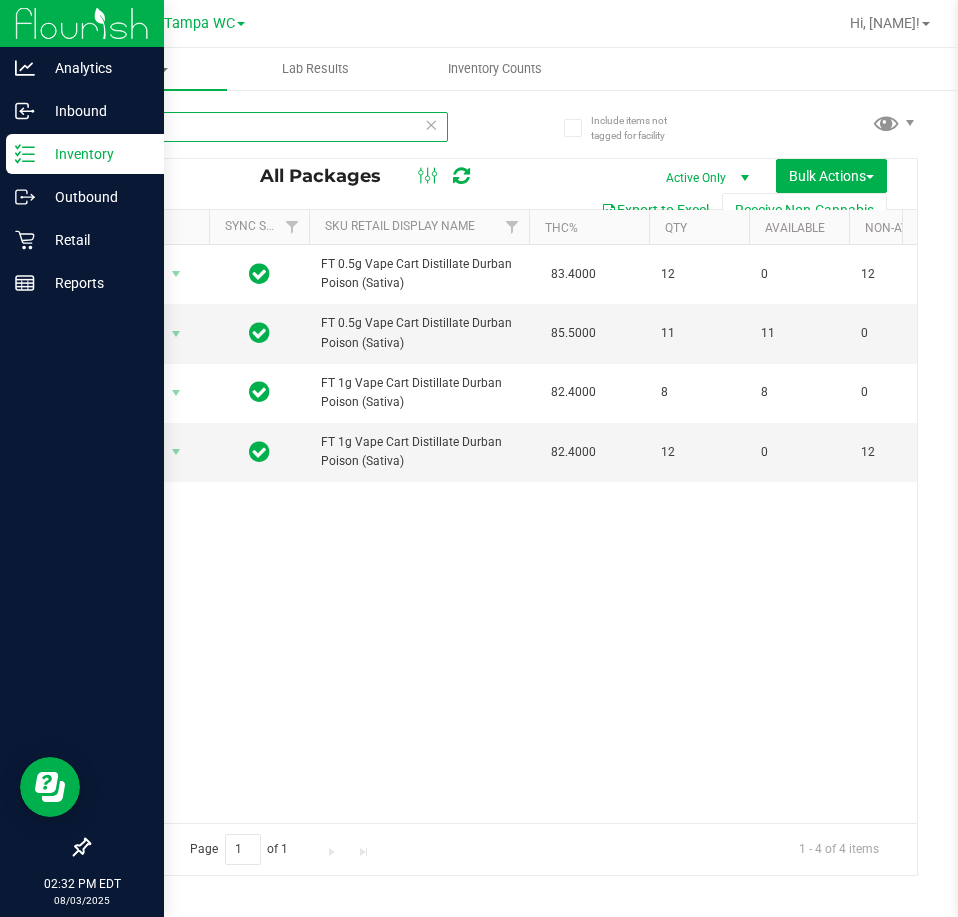 click on "DBP" at bounding box center (268, 127) 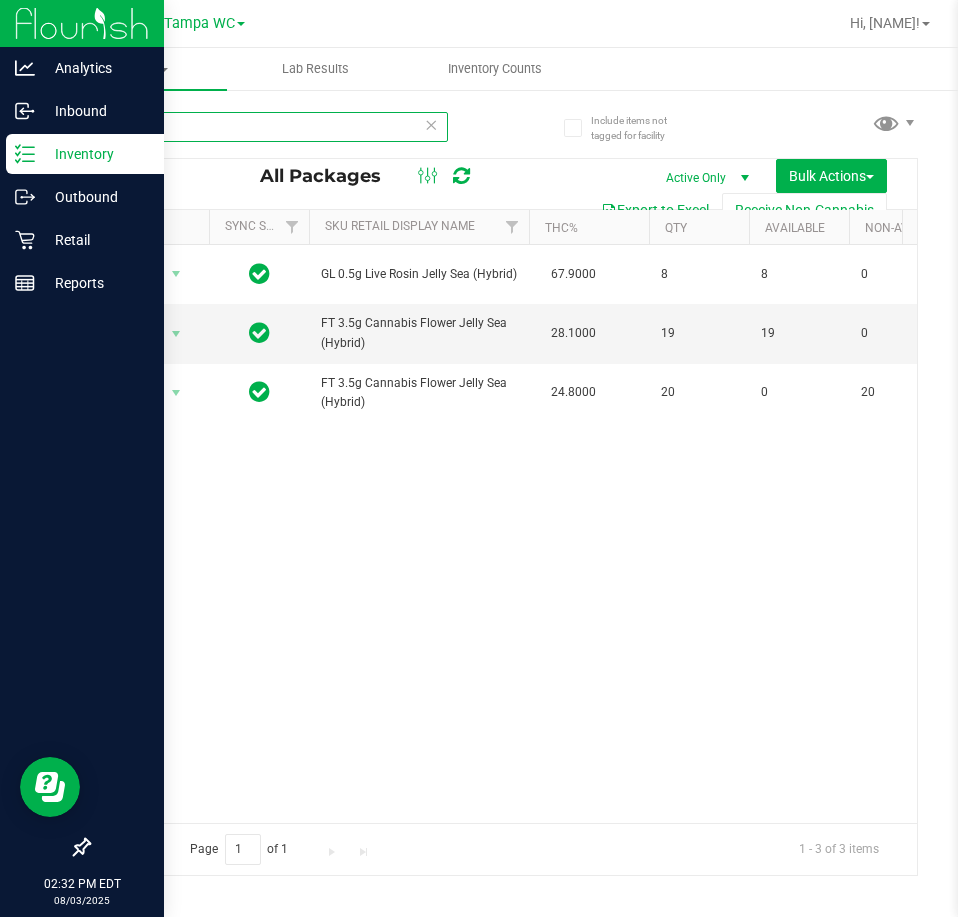 click on "JGN" at bounding box center (268, 127) 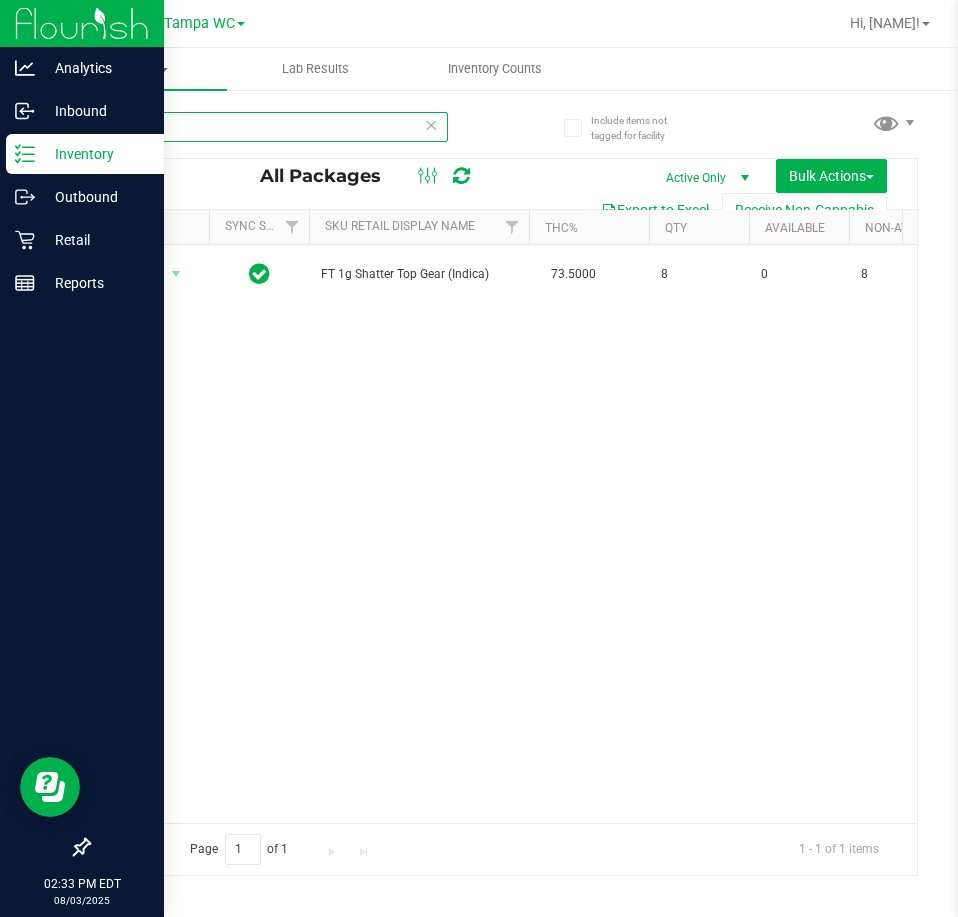 type on "T" 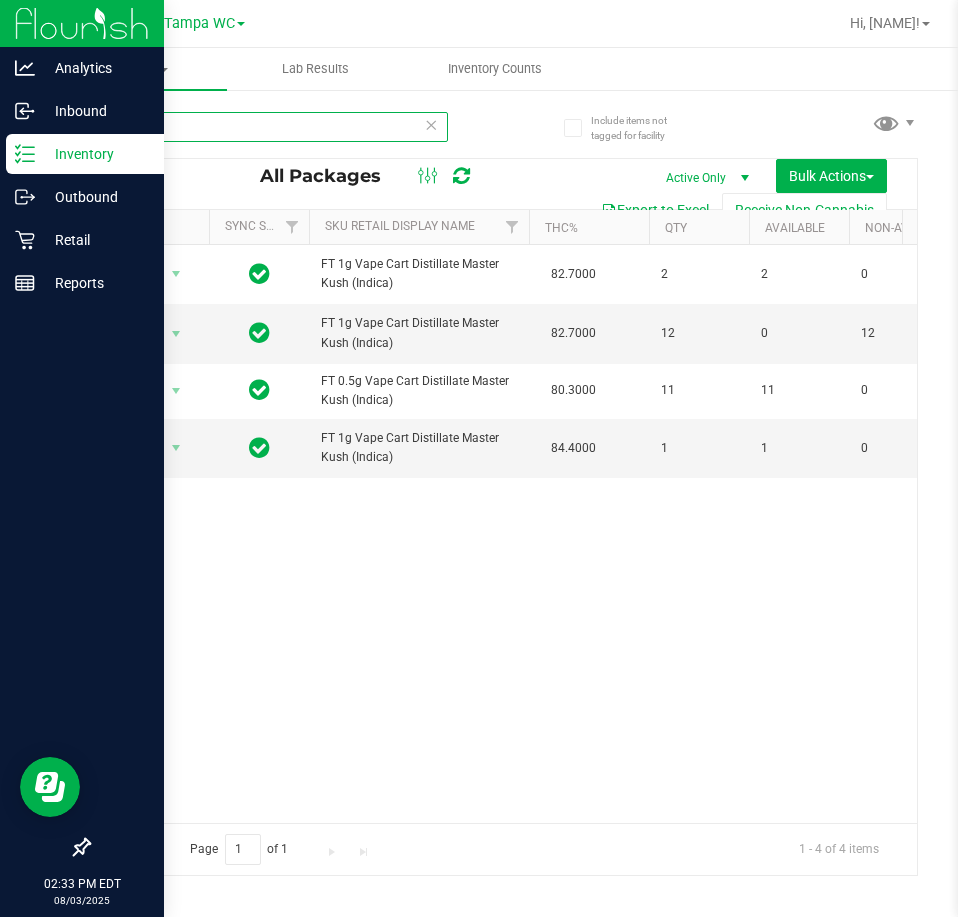type on "MKH" 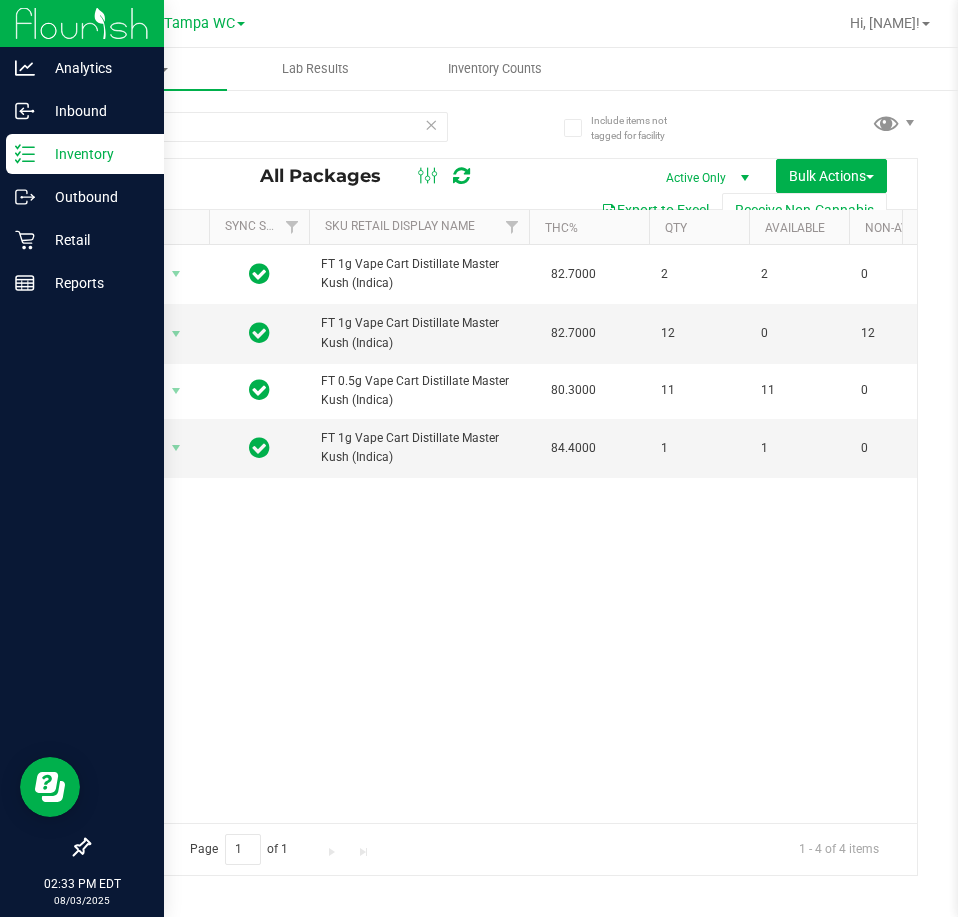 click at bounding box center (431, 124) 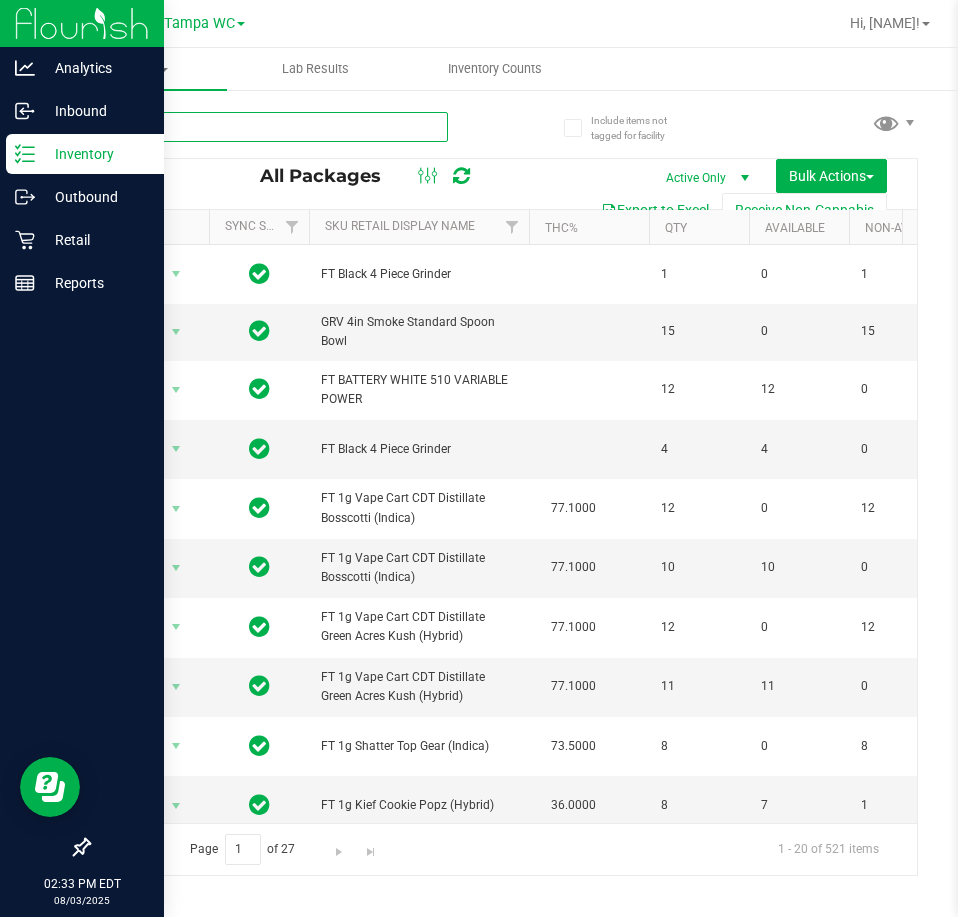 click at bounding box center [268, 127] 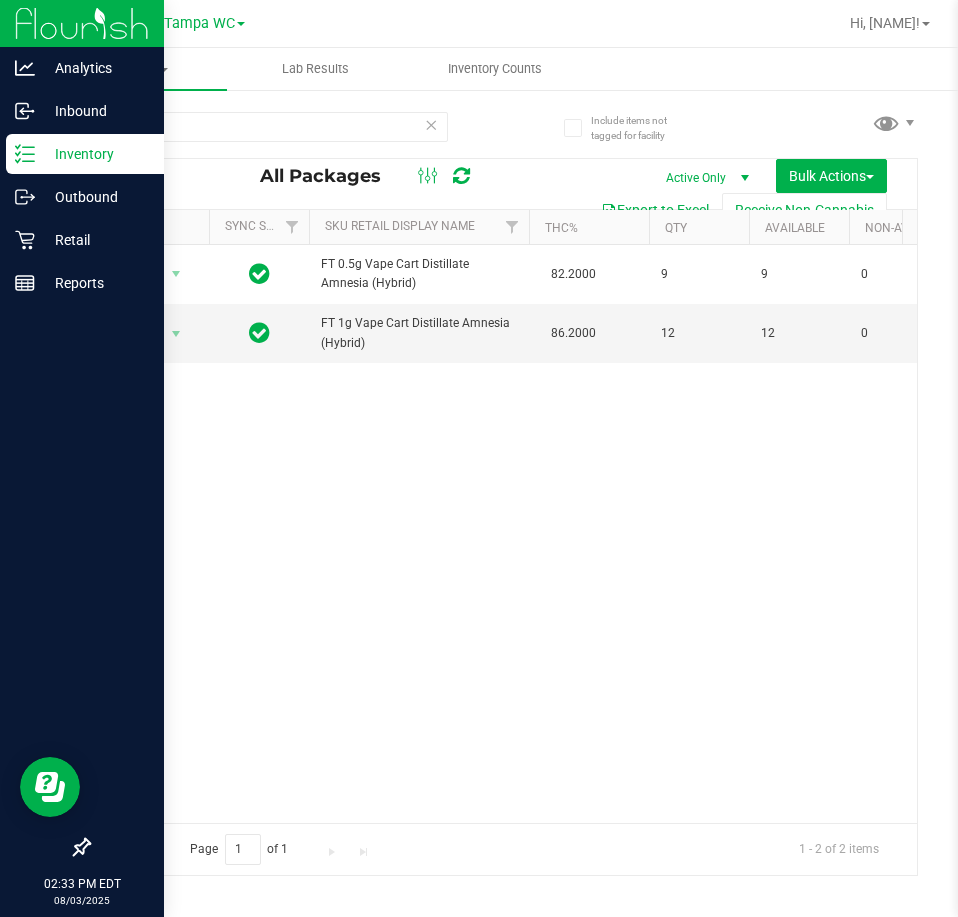click on "Action Action Adjust qty Create package Edit attributes Global inventory Locate package Lock package Package audit log Print package label Print product labels Schedule for destruction
FT 0.5g Vape Cart Distillate Amnesia (Hybrid)
82.2000
9
9
0
[NUMBER]
[DATE]-[DATE]-[NUMBER]
Vape Cart Distillate
JUN25AMN01B-0630
FT - VAPE CART DISTILLATE - 0.5G - AMN - HYB
Now
$50.00000" at bounding box center [503, 534] 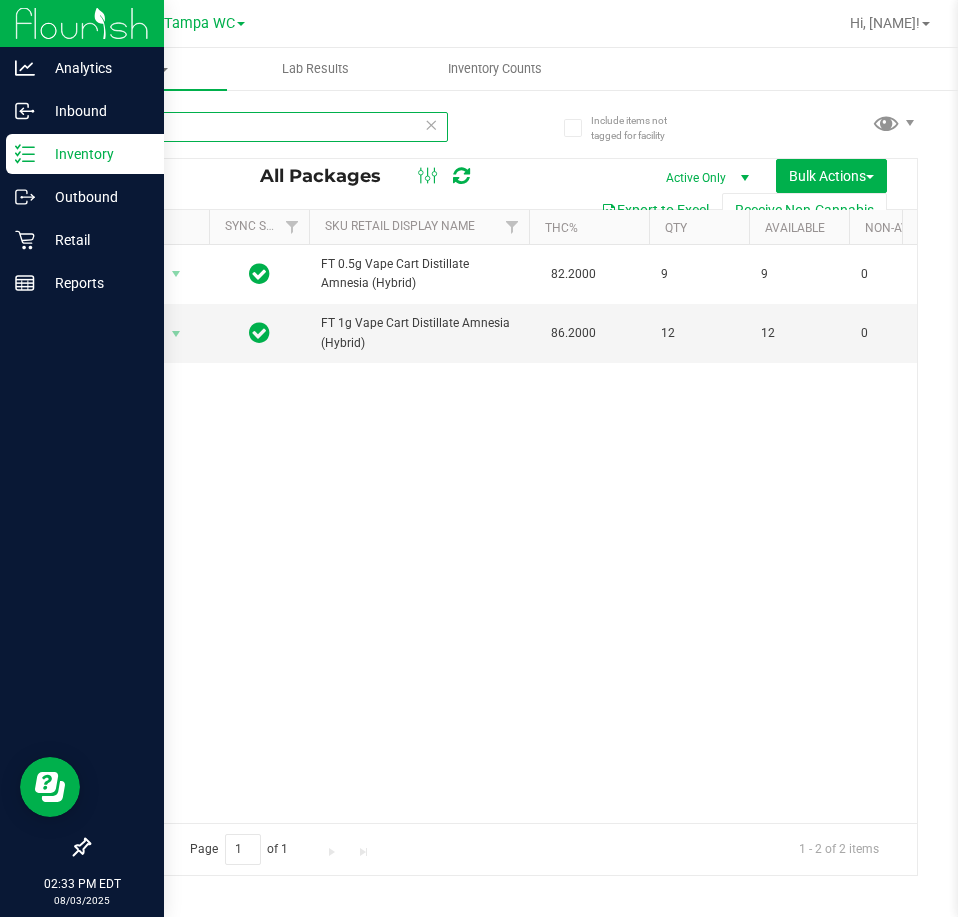 click on "AMN" at bounding box center (268, 127) 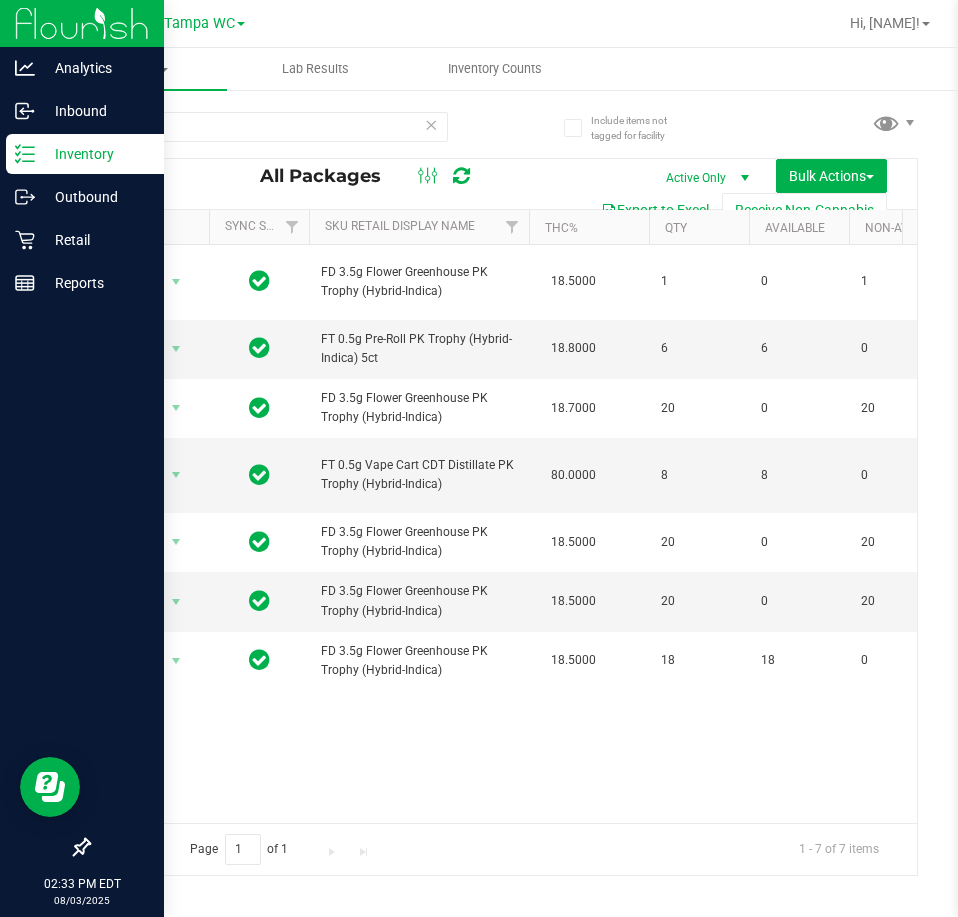 click on "PKT" at bounding box center [295, 126] 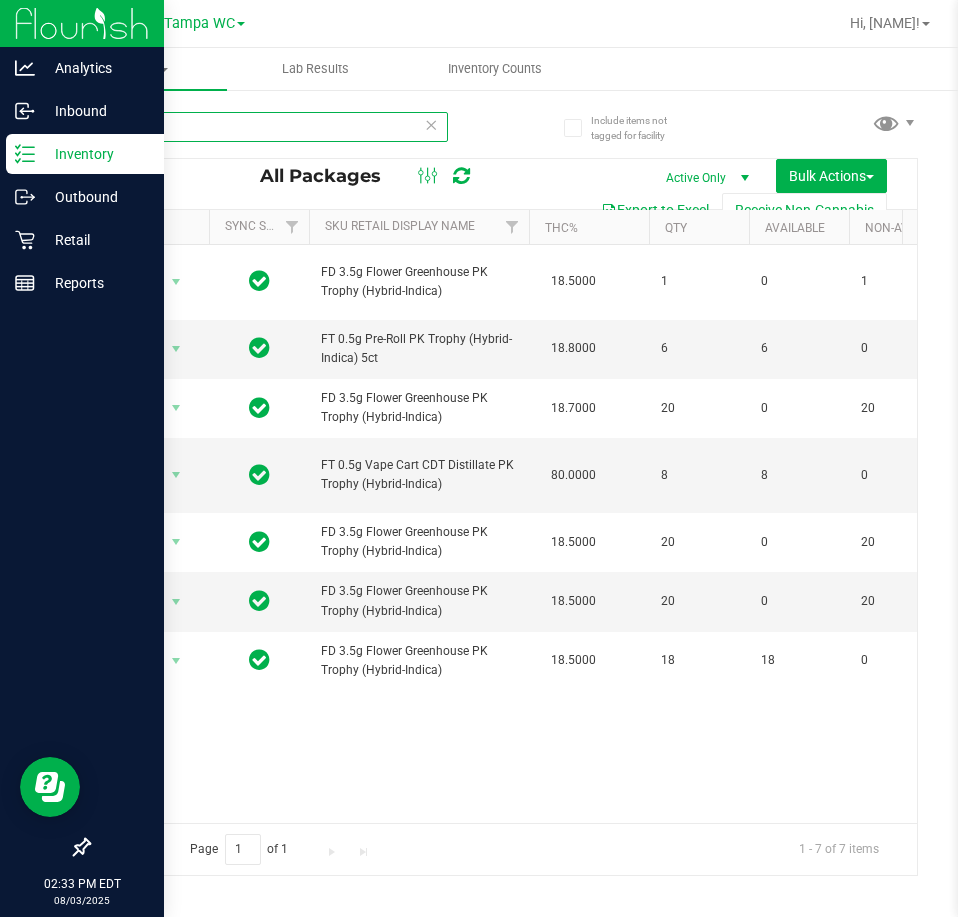 click on "PKT" at bounding box center (268, 127) 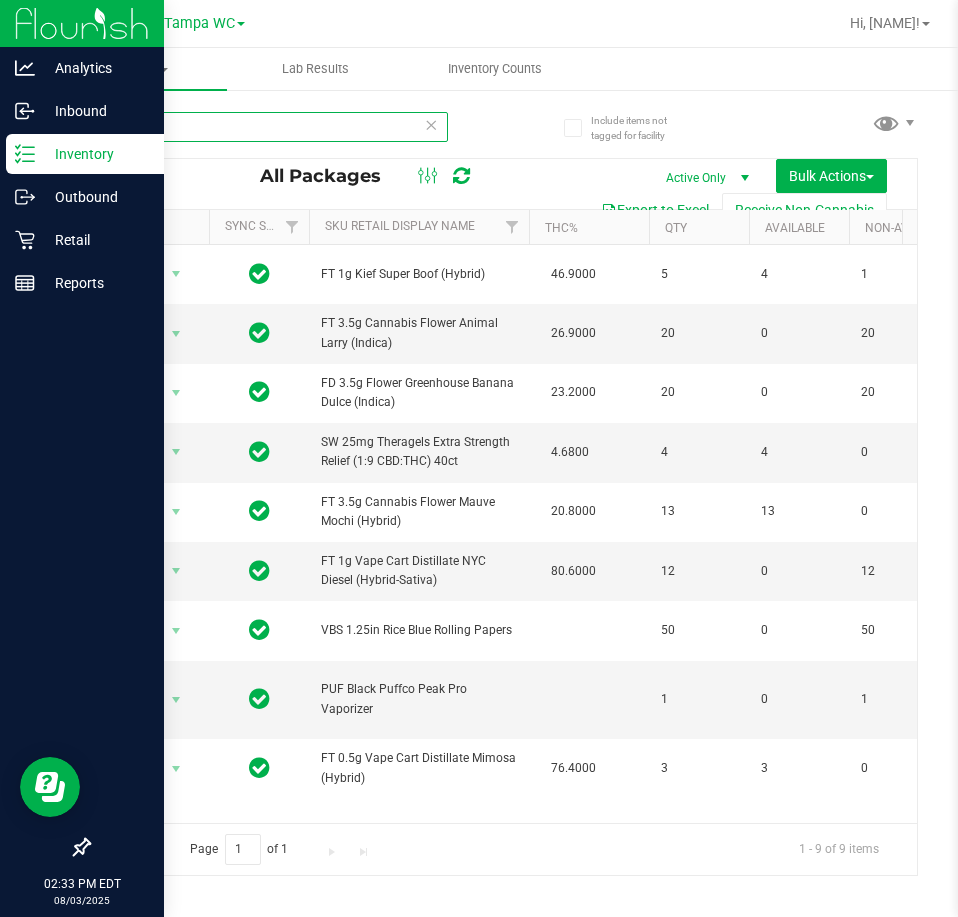 type on "0" 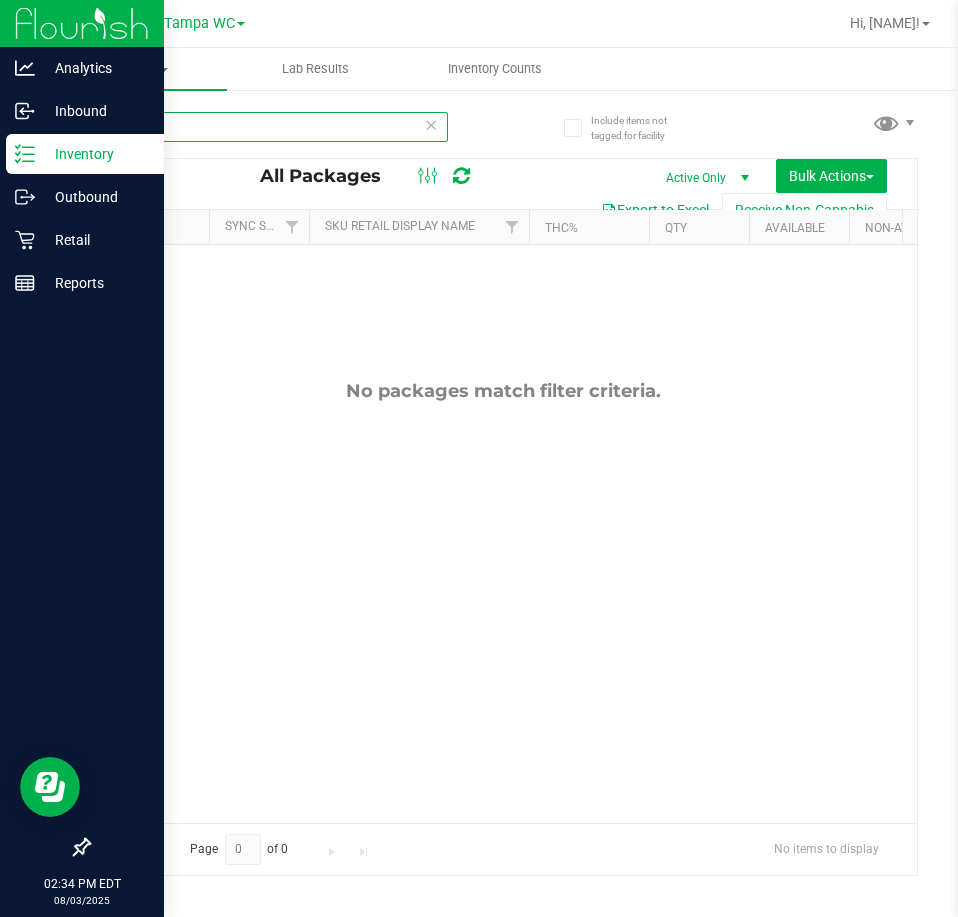 type on "7up" 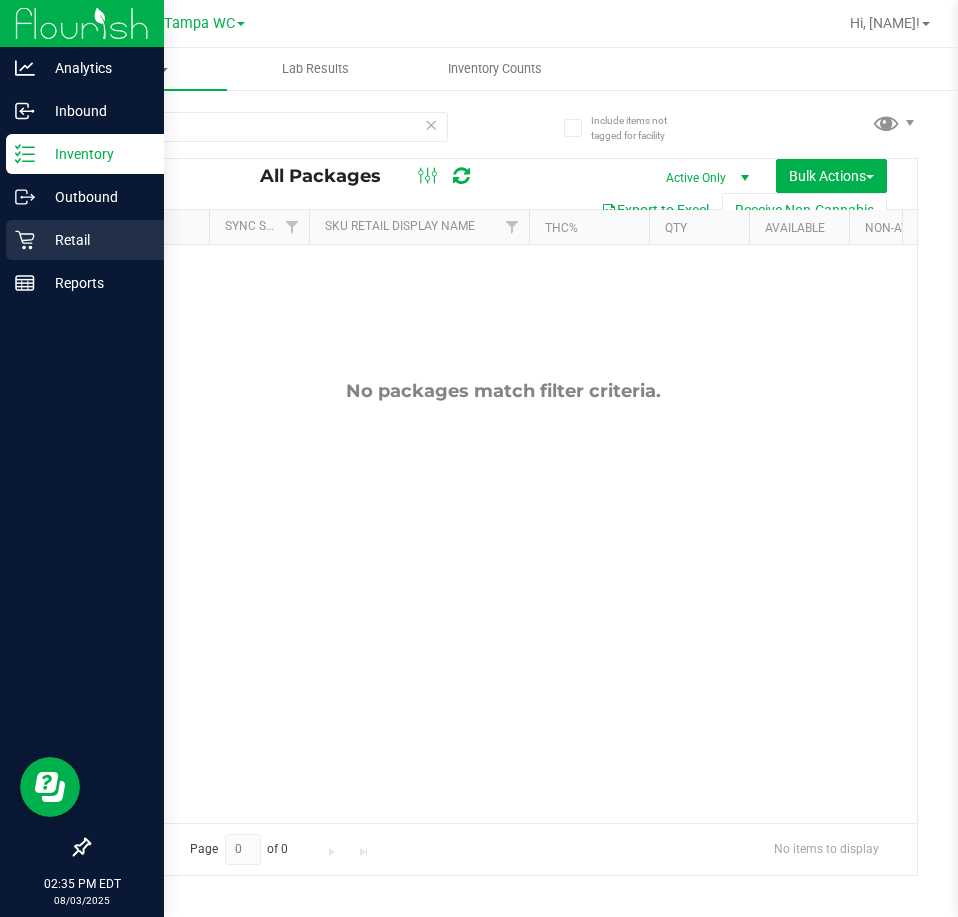click 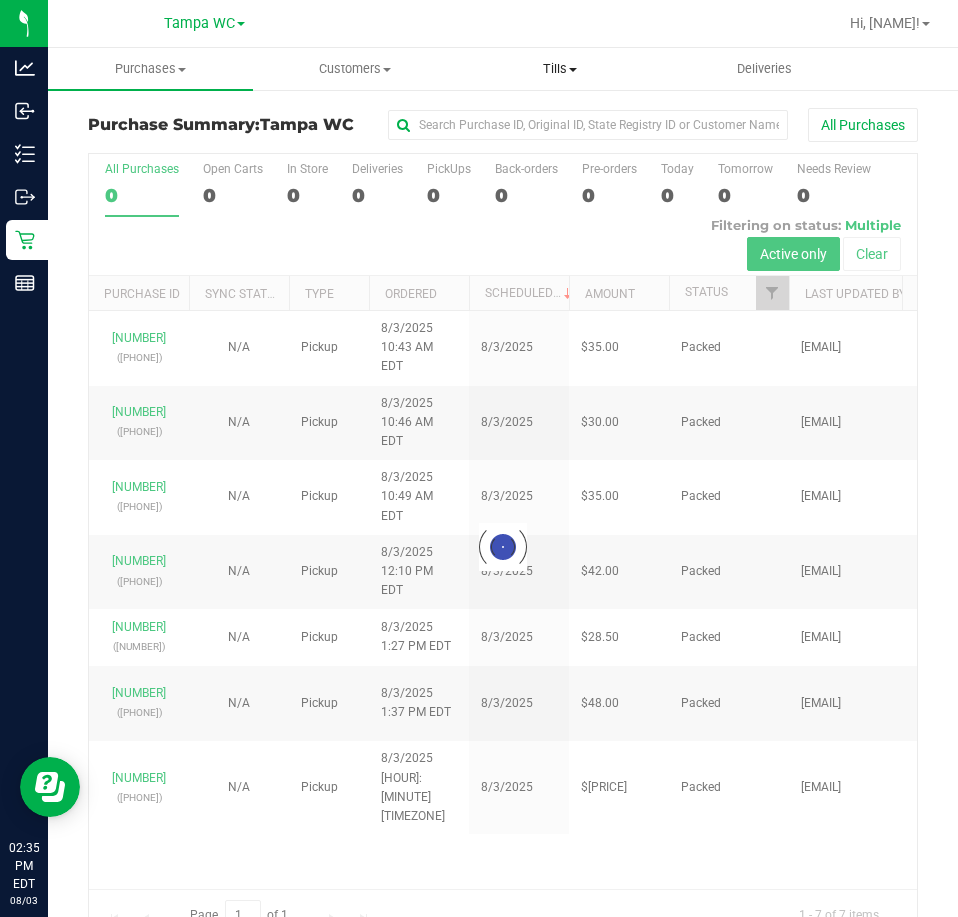 click on "Tills
Manage tills
Reconcile e-payments" at bounding box center (560, 69) 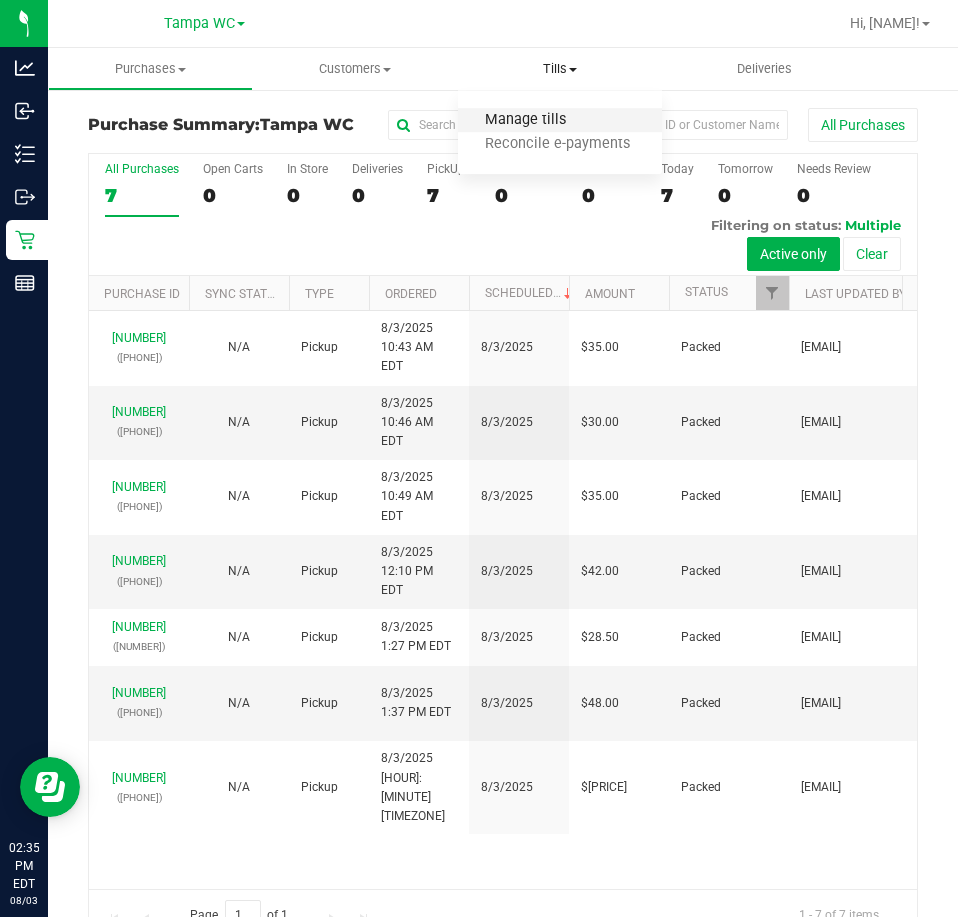 click on "Manage tills" at bounding box center (525, 120) 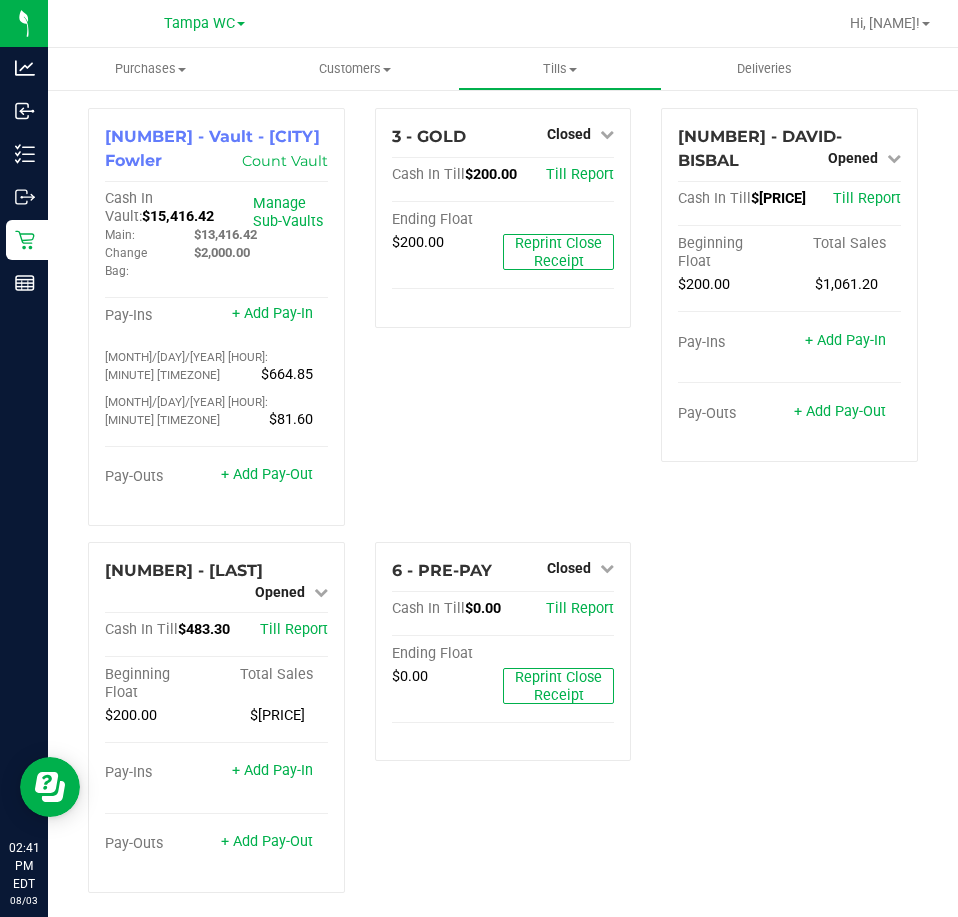 click on "Retail" at bounding box center (27, 240) 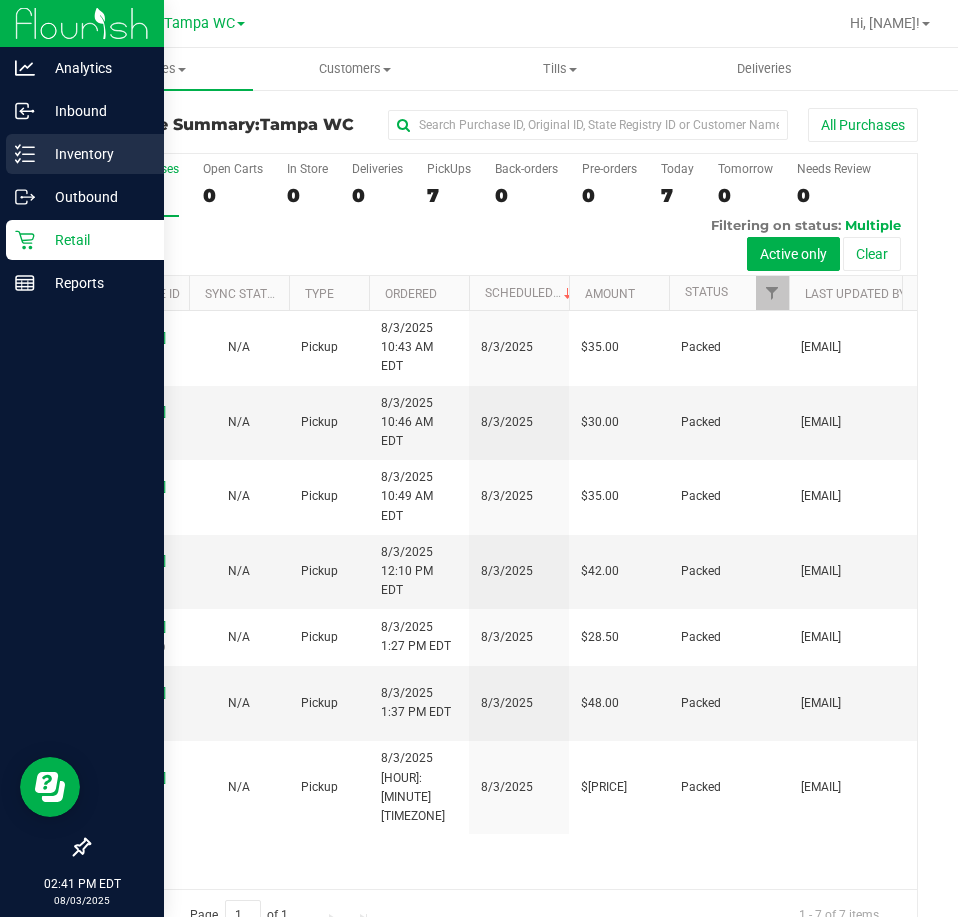 click on "Inventory" at bounding box center [95, 154] 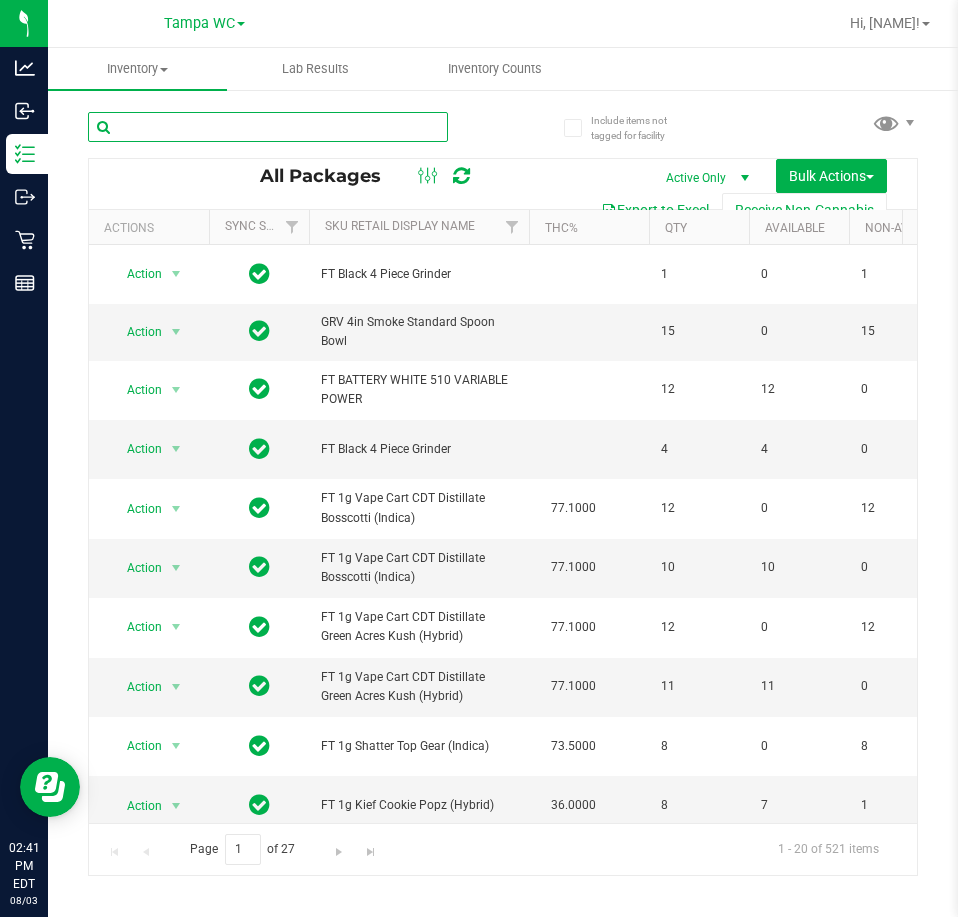click at bounding box center (268, 127) 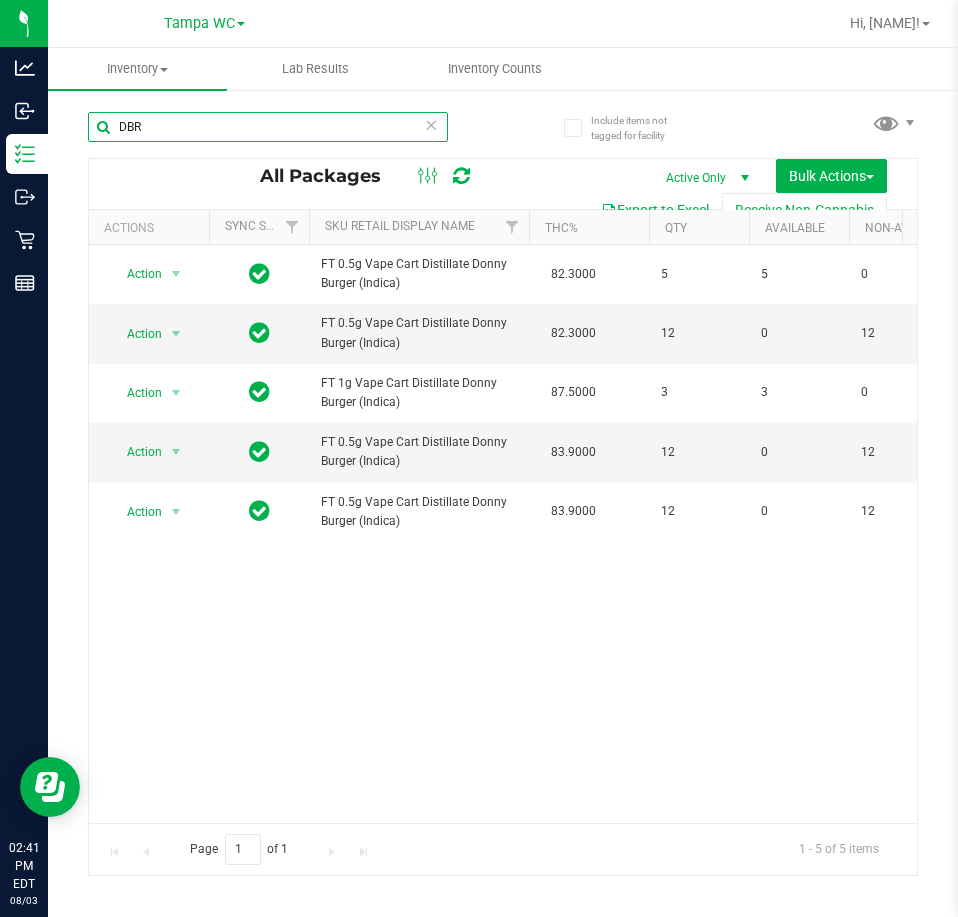 click on "DBR" at bounding box center (268, 127) 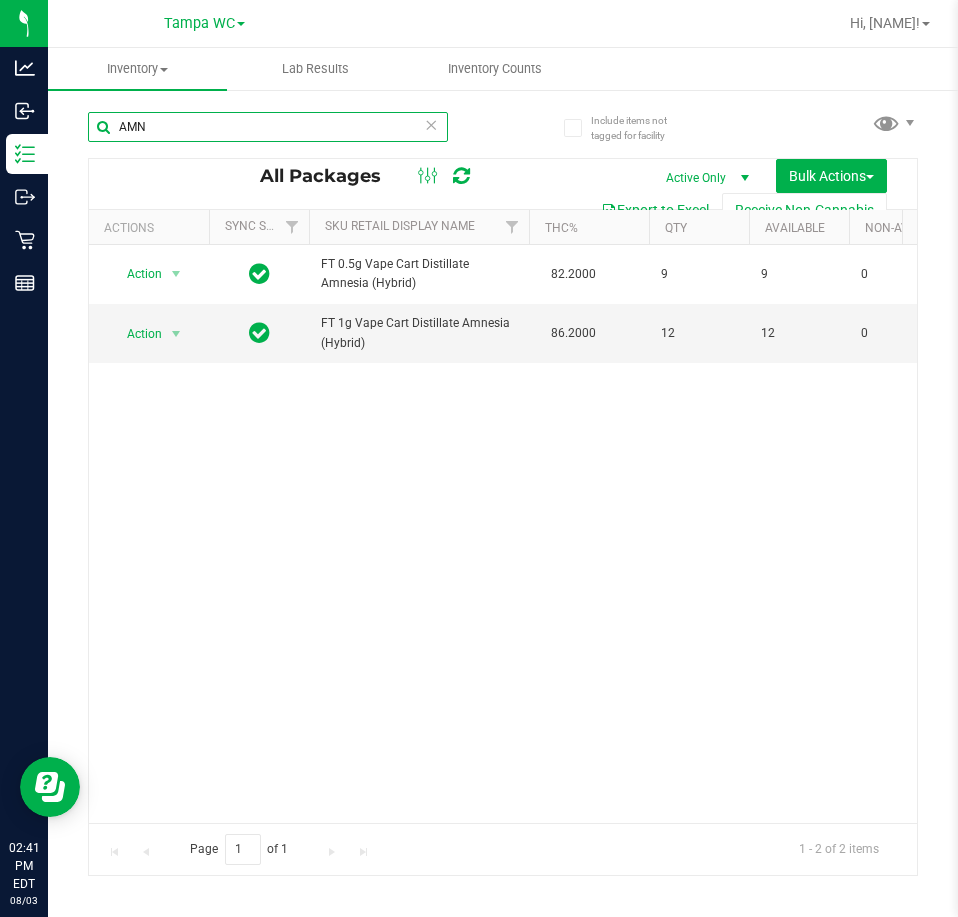 click on "AMN" at bounding box center (268, 127) 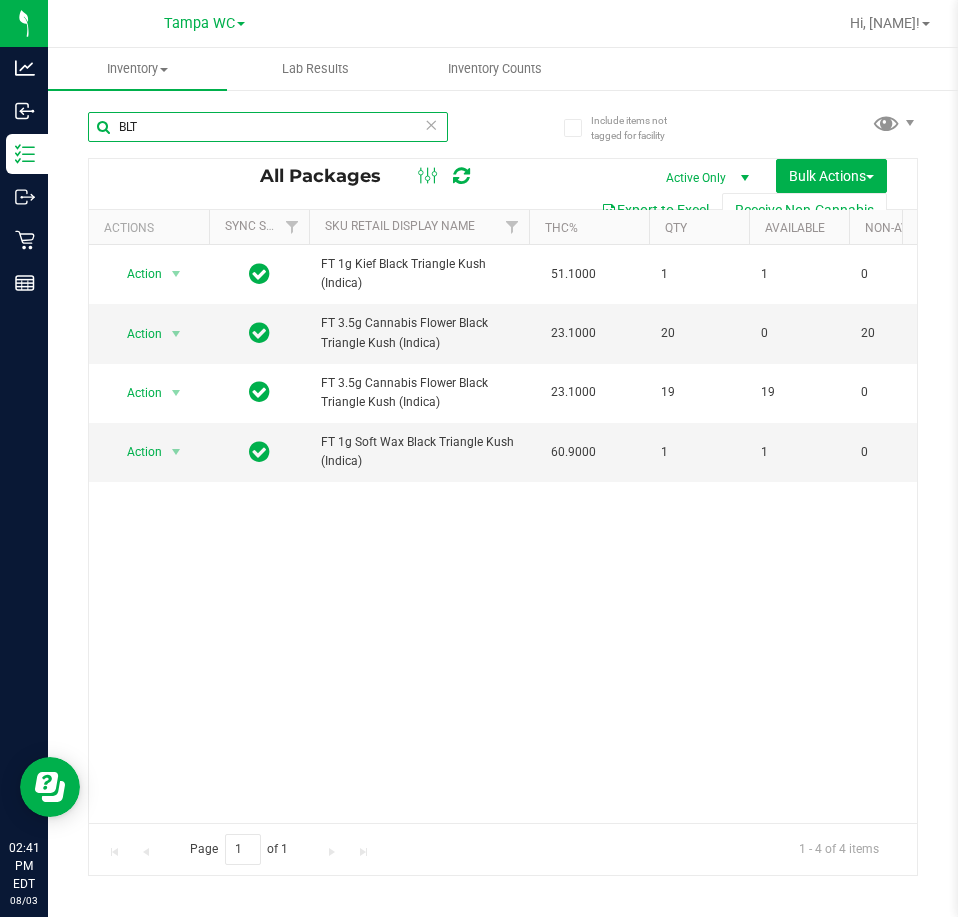 drag, startPoint x: 150, startPoint y: 135, endPoint x: -1, endPoint y: 156, distance: 152.45328 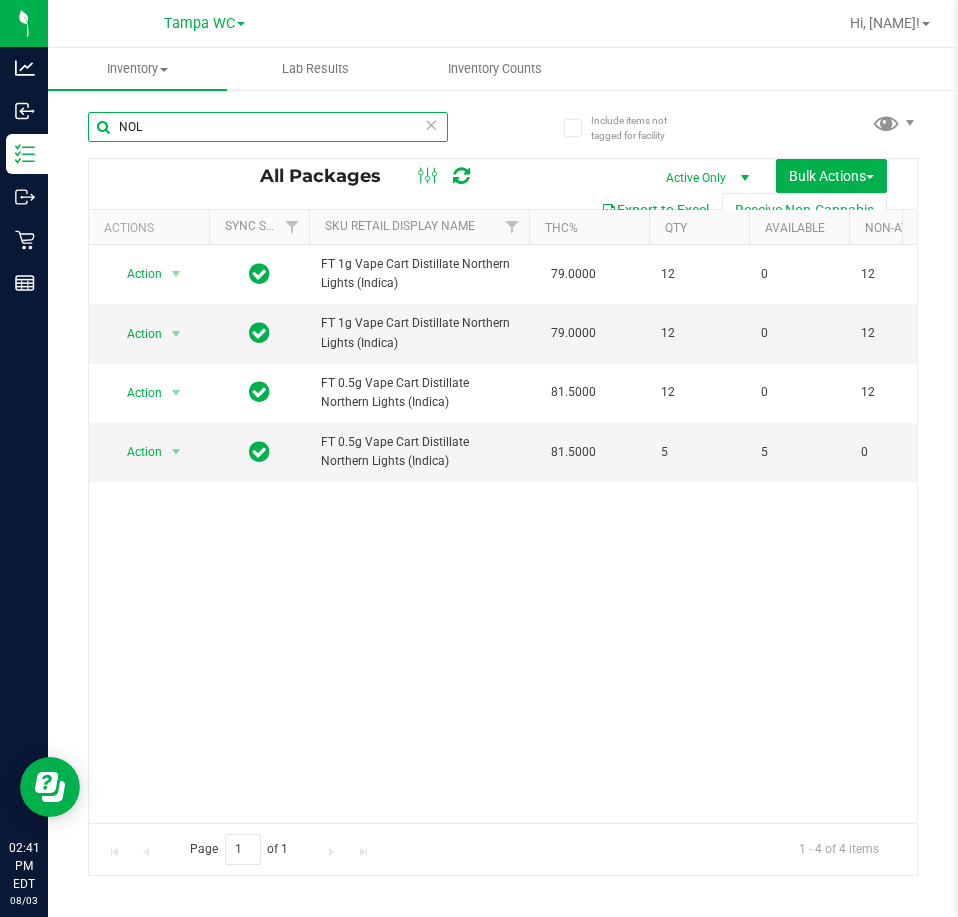 click on "NOL" at bounding box center [268, 127] 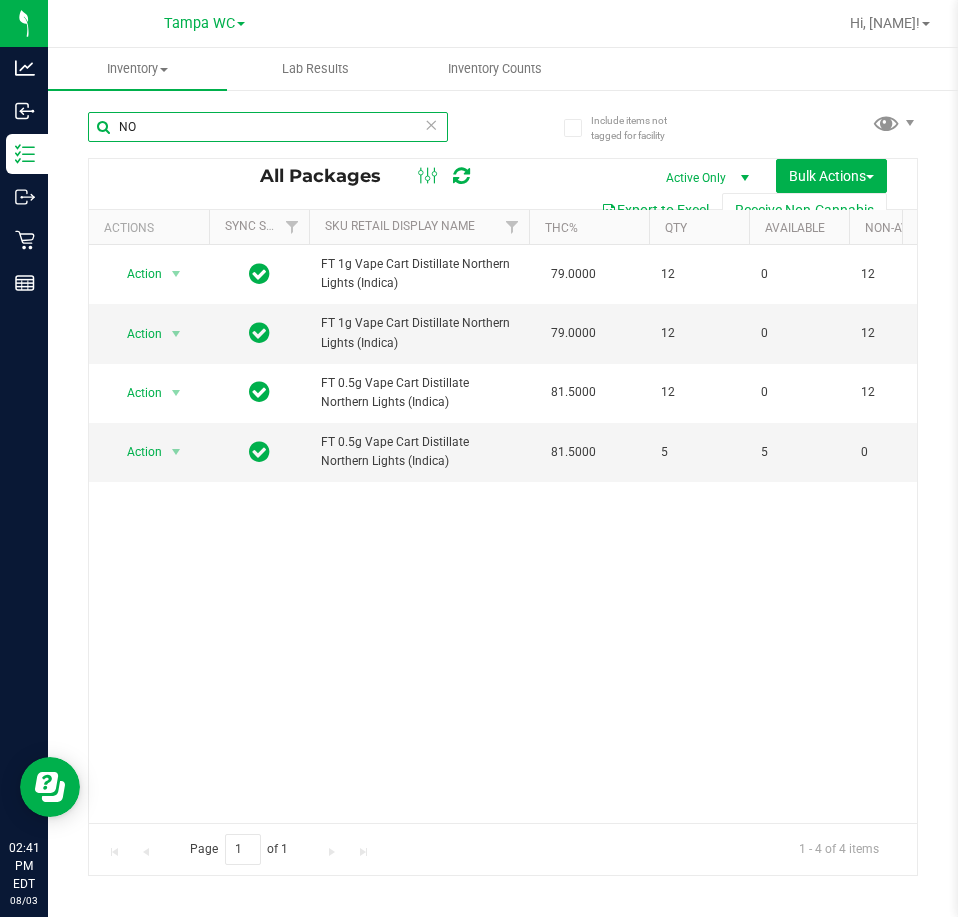 type on "N" 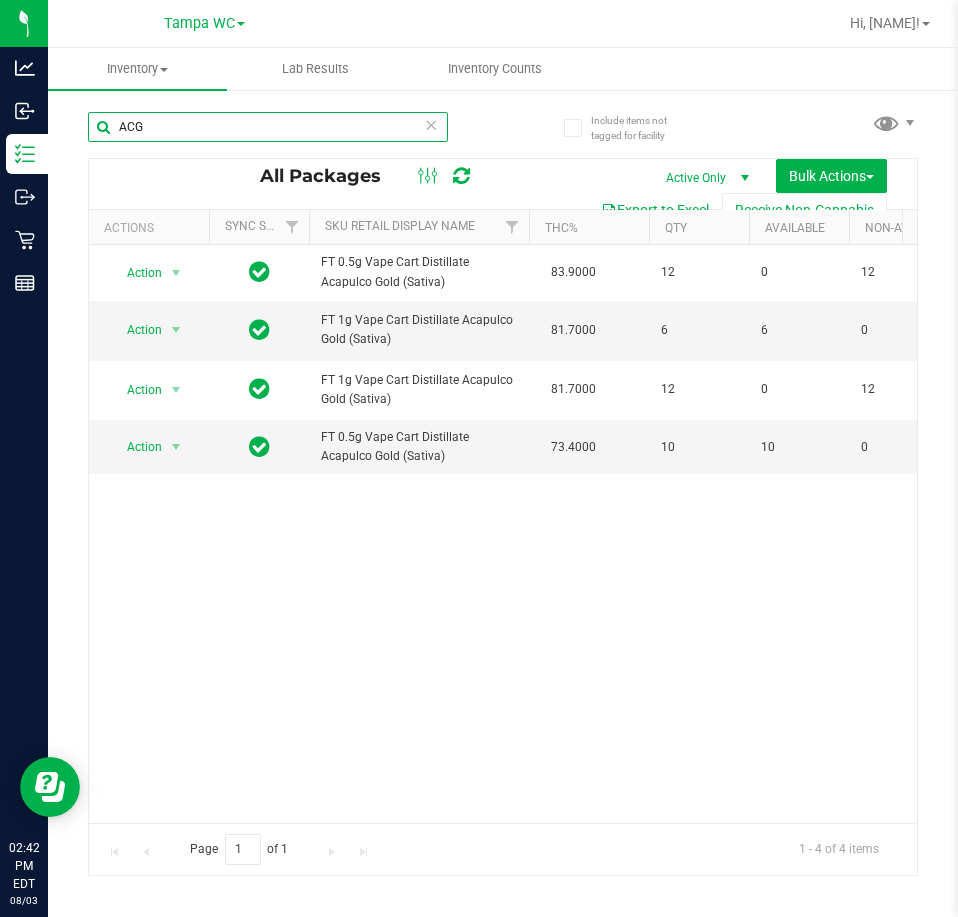 type on "ACG" 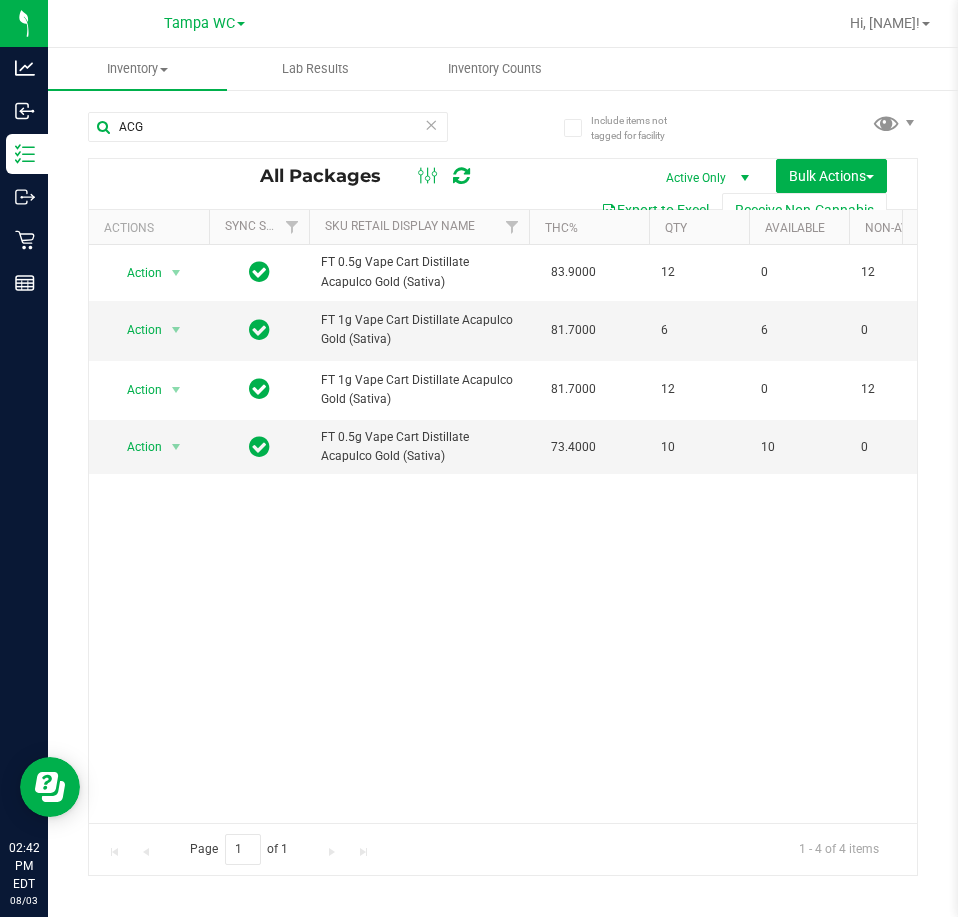 click on "Action Action Edit attributes Global inventory Locate package Package audit log Print package label Print product labels Unlock package
FT 0.5g Vape Cart Distillate Acapulco Gold (Sativa)
83.9000
12
0
12
Newly Received
[NUMBER]
FLSRWGM-[YEAR][MONTH][DAY]-[NUMBER]
Vape Cart Distillate
JUN25ACG01-0626
FT - VAPE CART DISTILLATE - 0.5G - ACG - SAT" at bounding box center (503, 534) 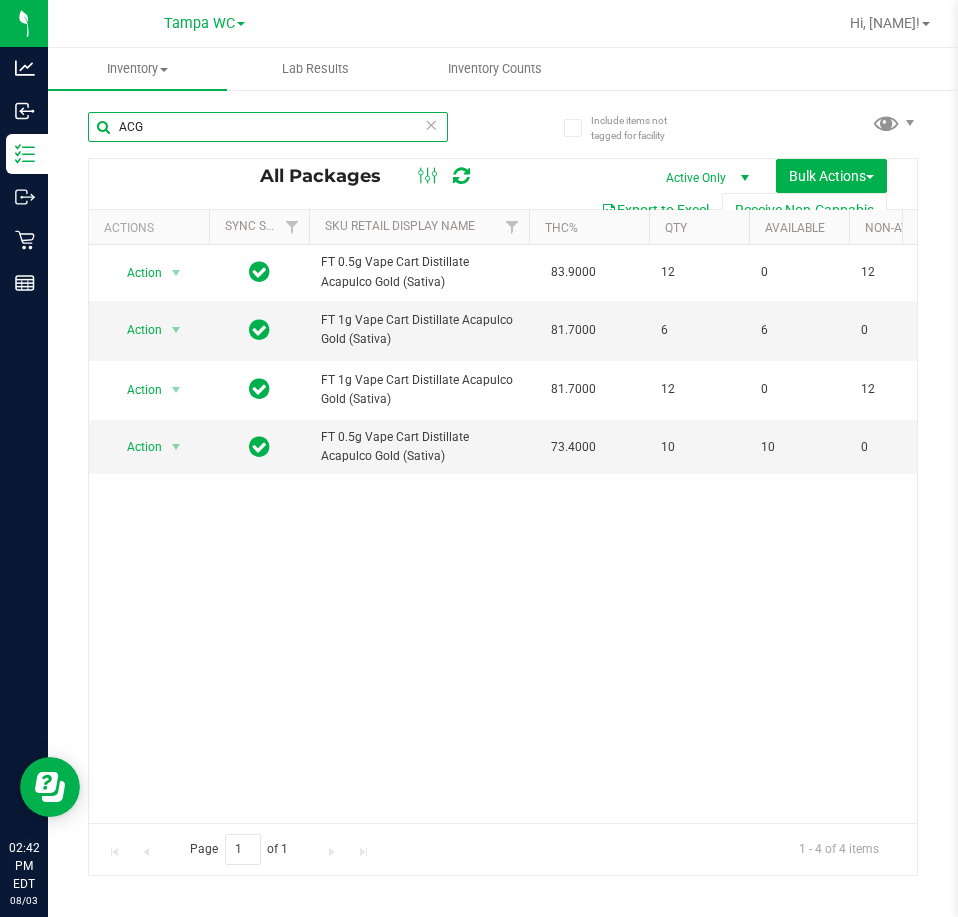 click on "ACG" at bounding box center (268, 127) 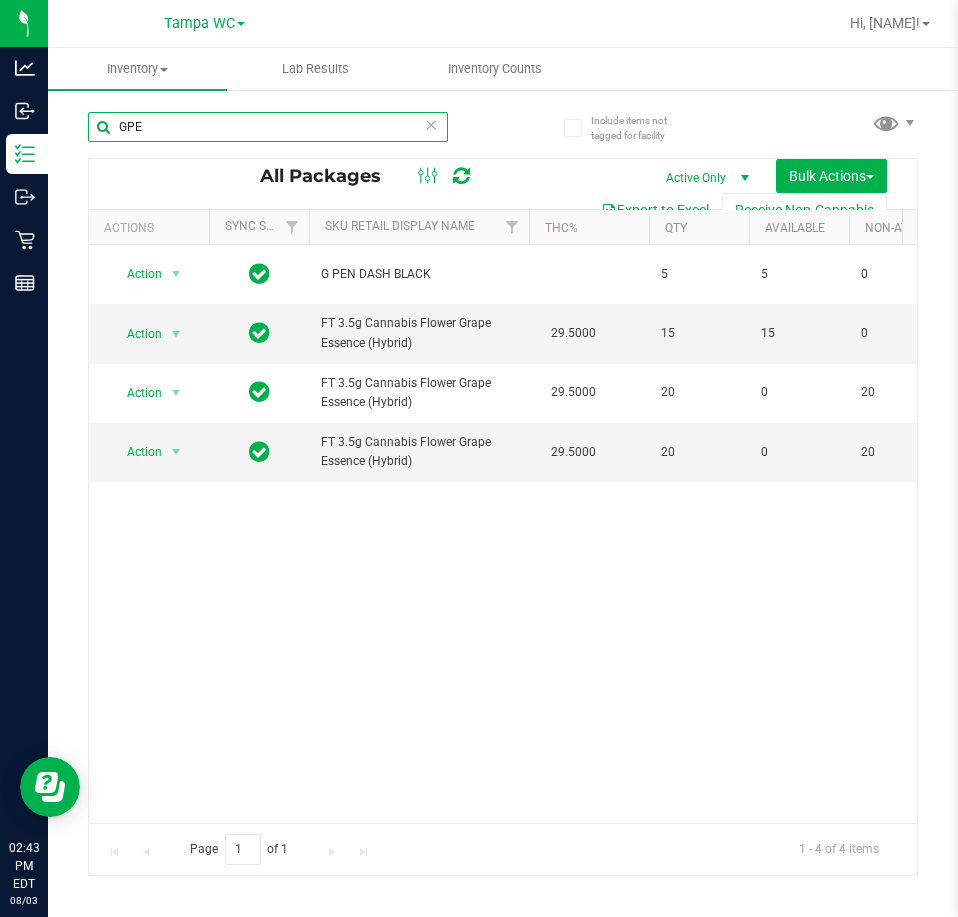 type on "GPE" 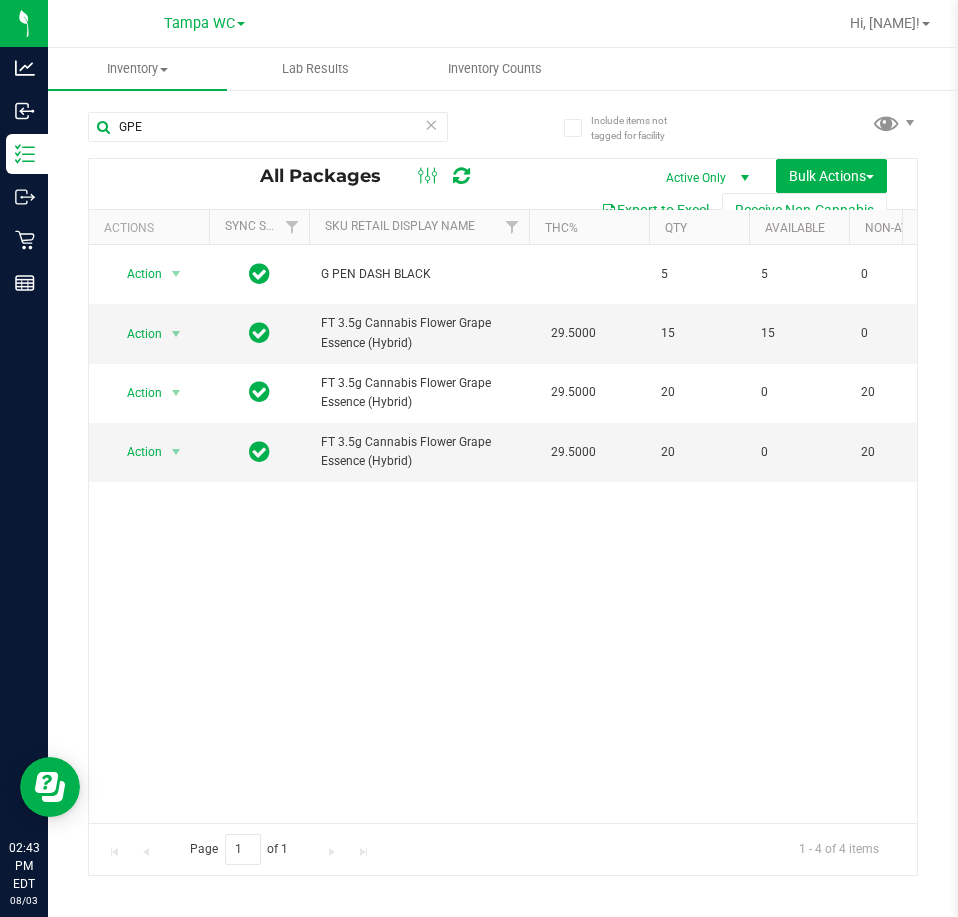 click at bounding box center (431, 124) 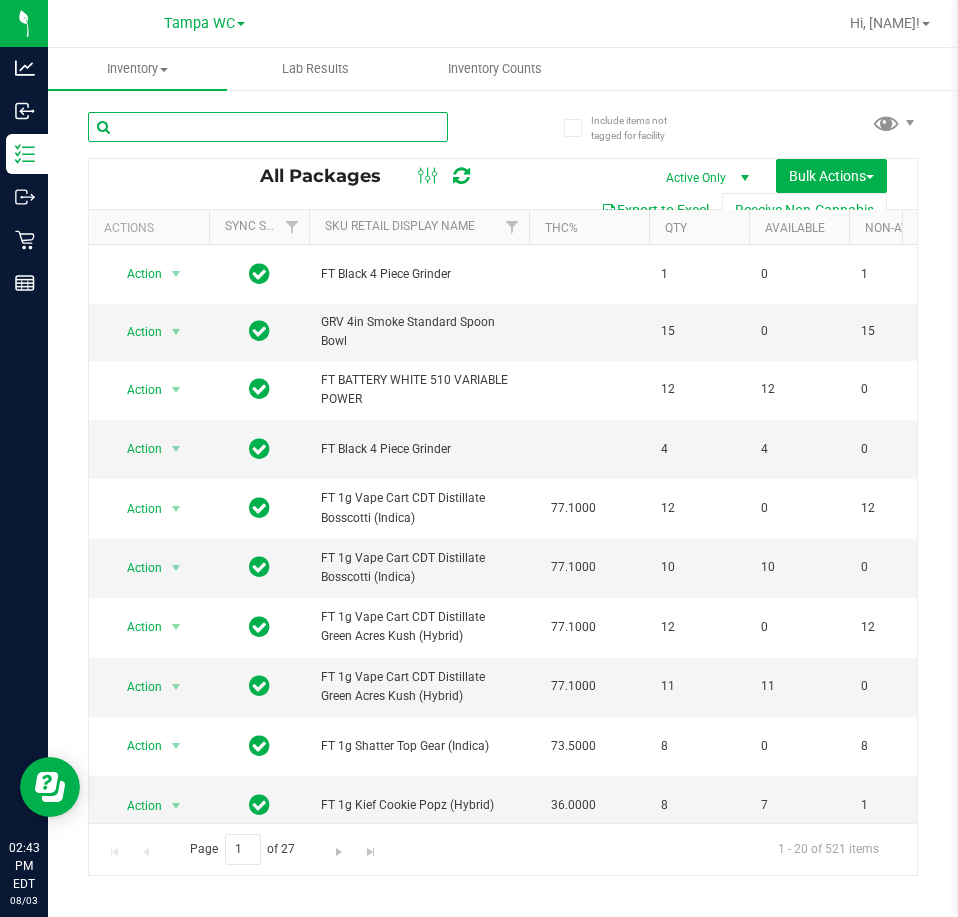 click at bounding box center [268, 127] 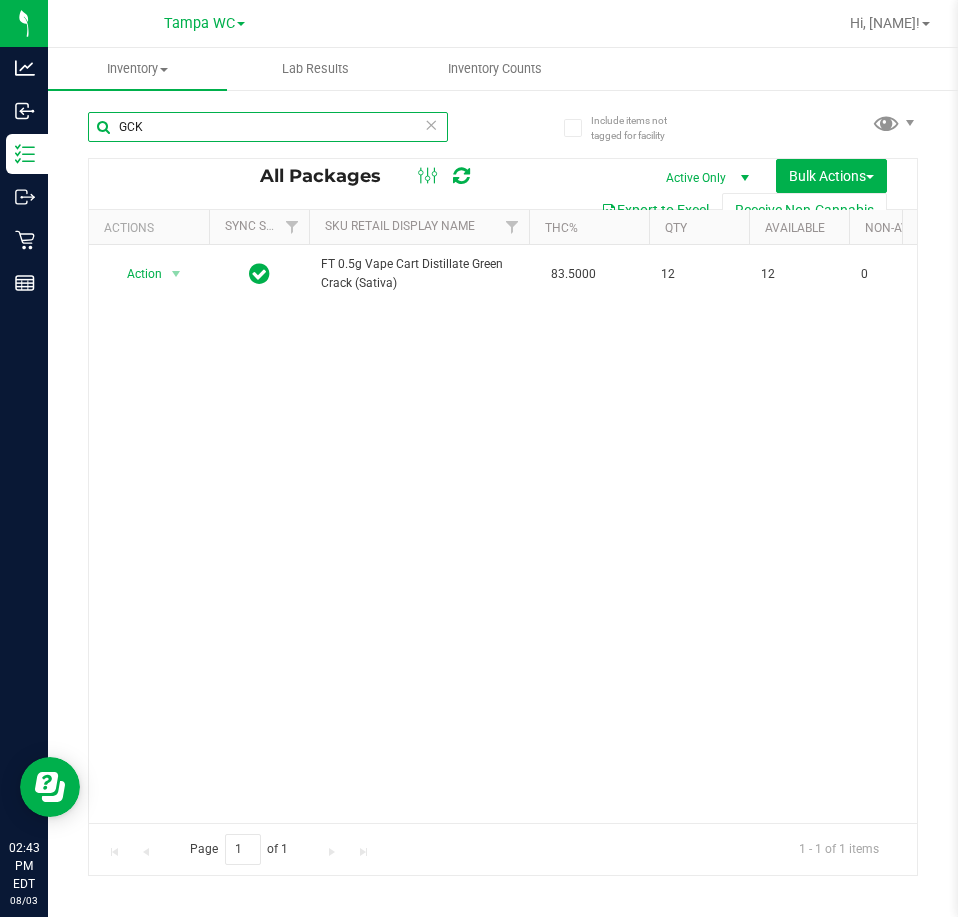 click on "GCK" at bounding box center [268, 127] 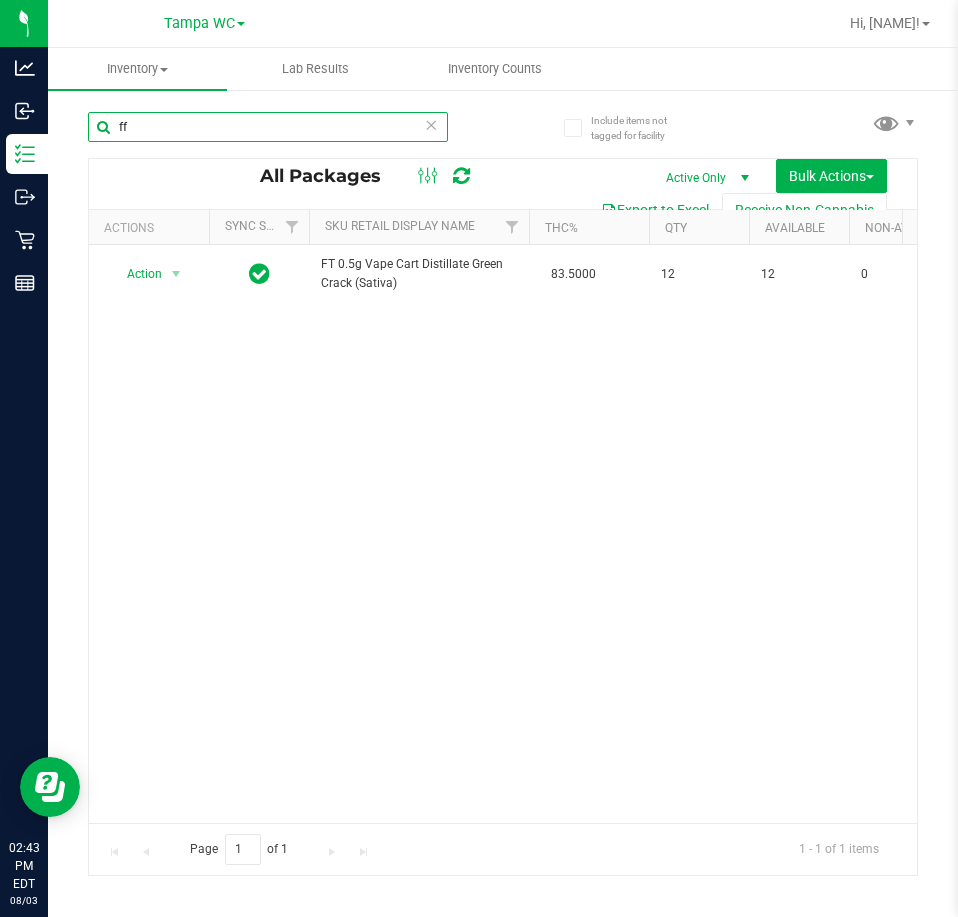 type on "ffp" 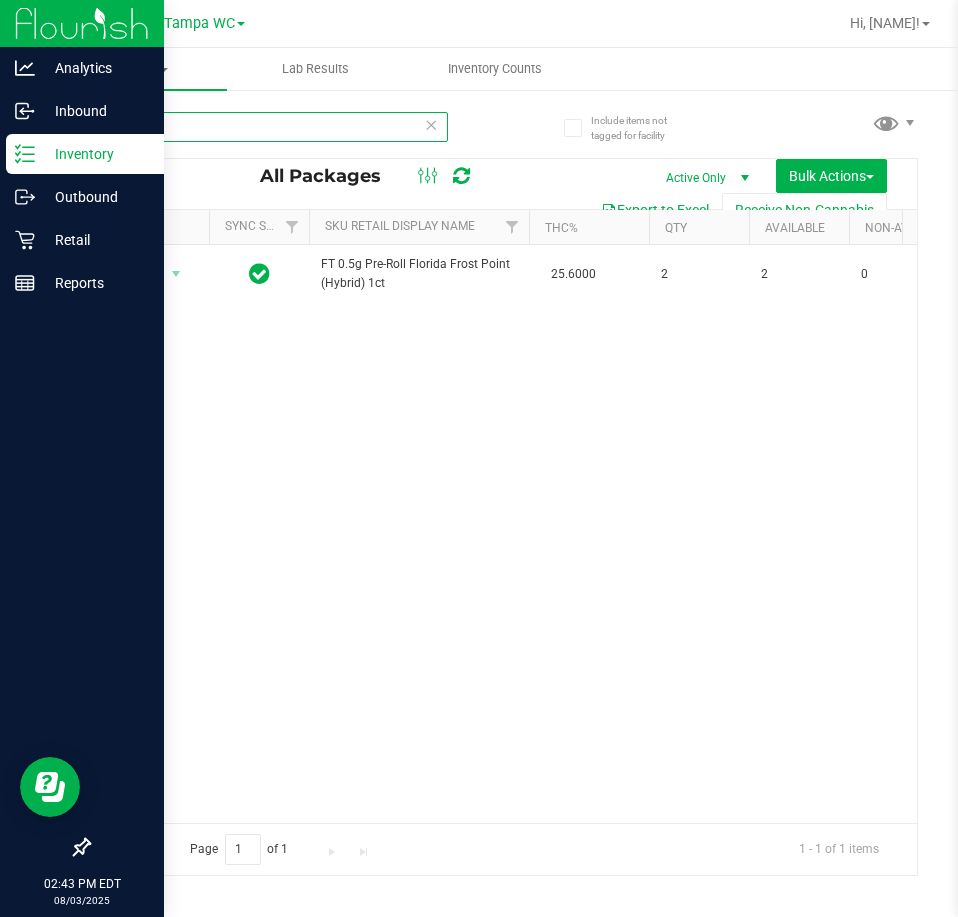 drag, startPoint x: 221, startPoint y: 134, endPoint x: 26, endPoint y: 147, distance: 195.43285 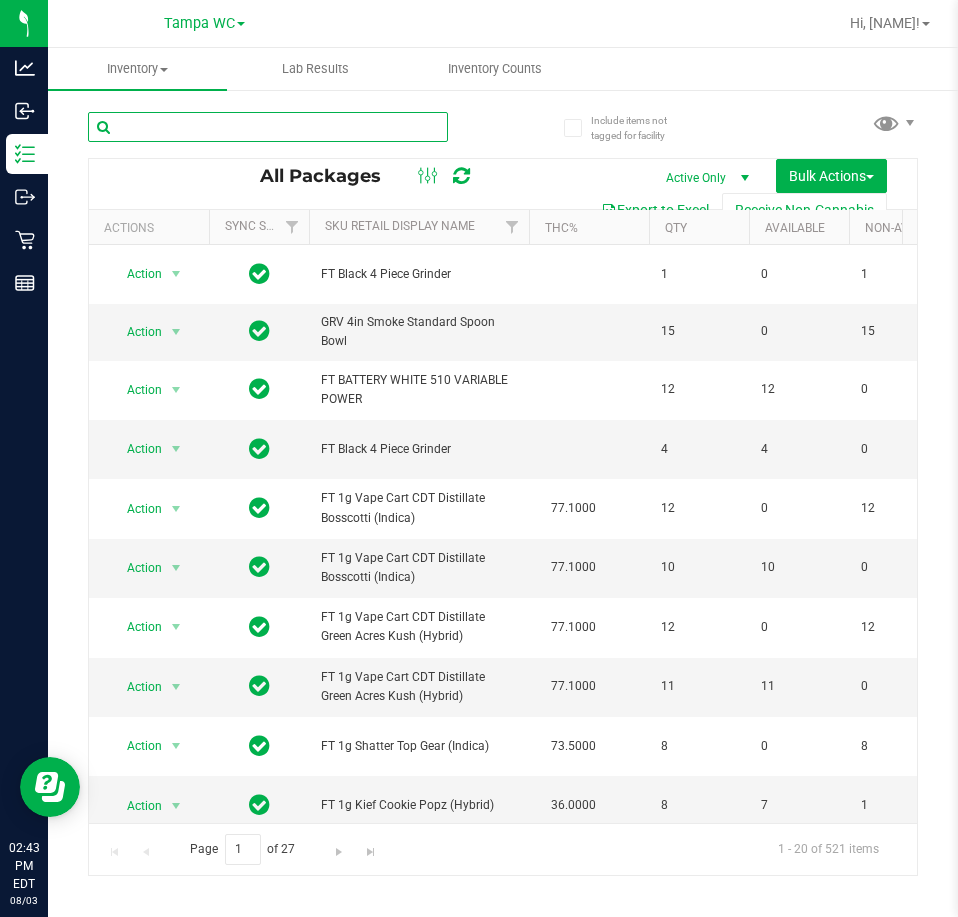 click at bounding box center (268, 127) 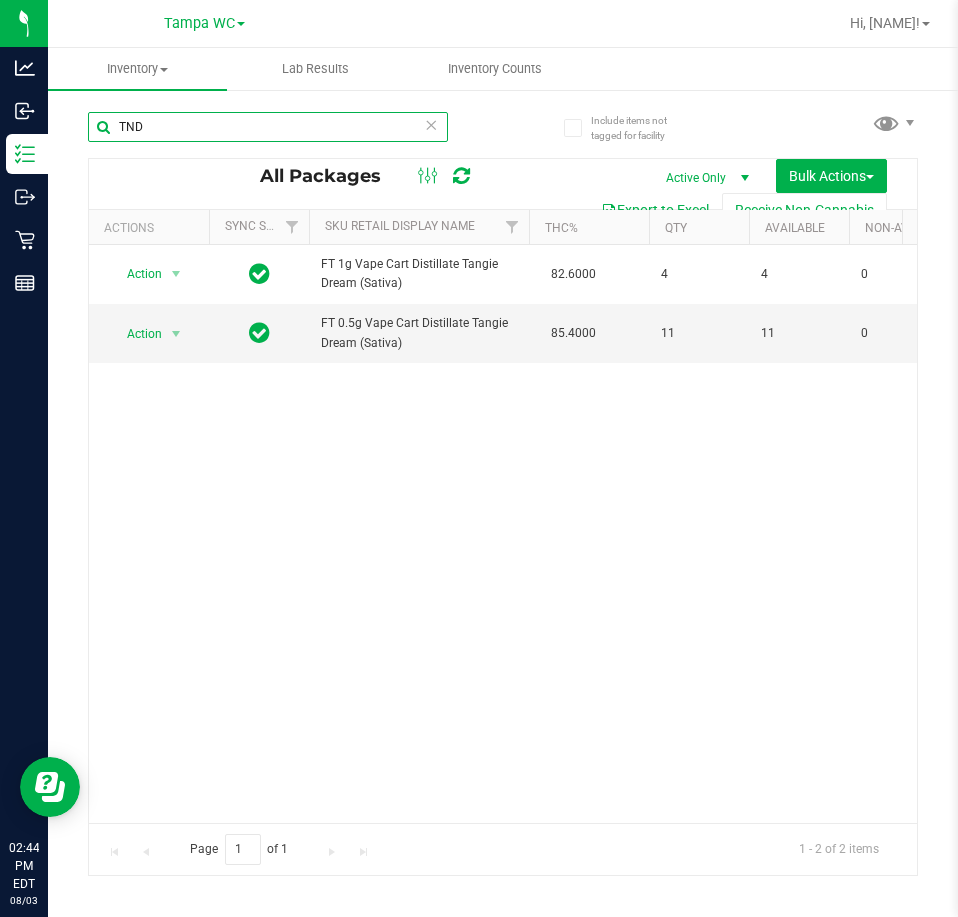 click on "TND" at bounding box center [268, 127] 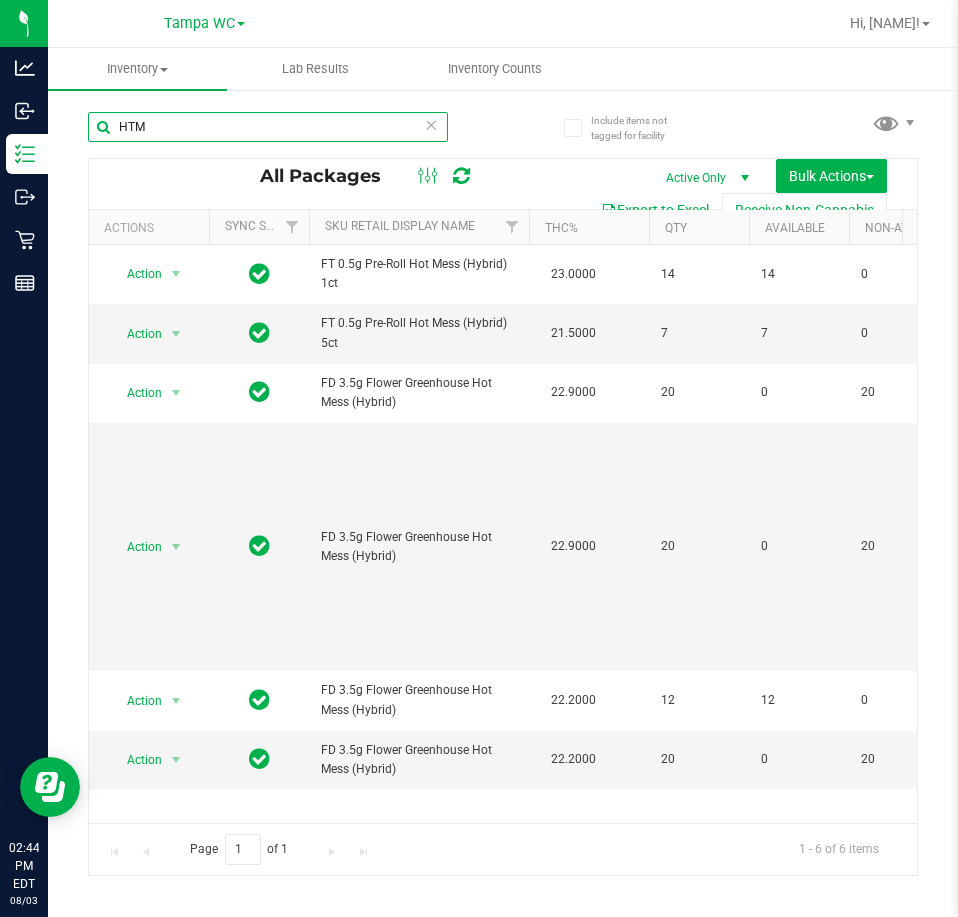click on "HTM" at bounding box center (268, 127) 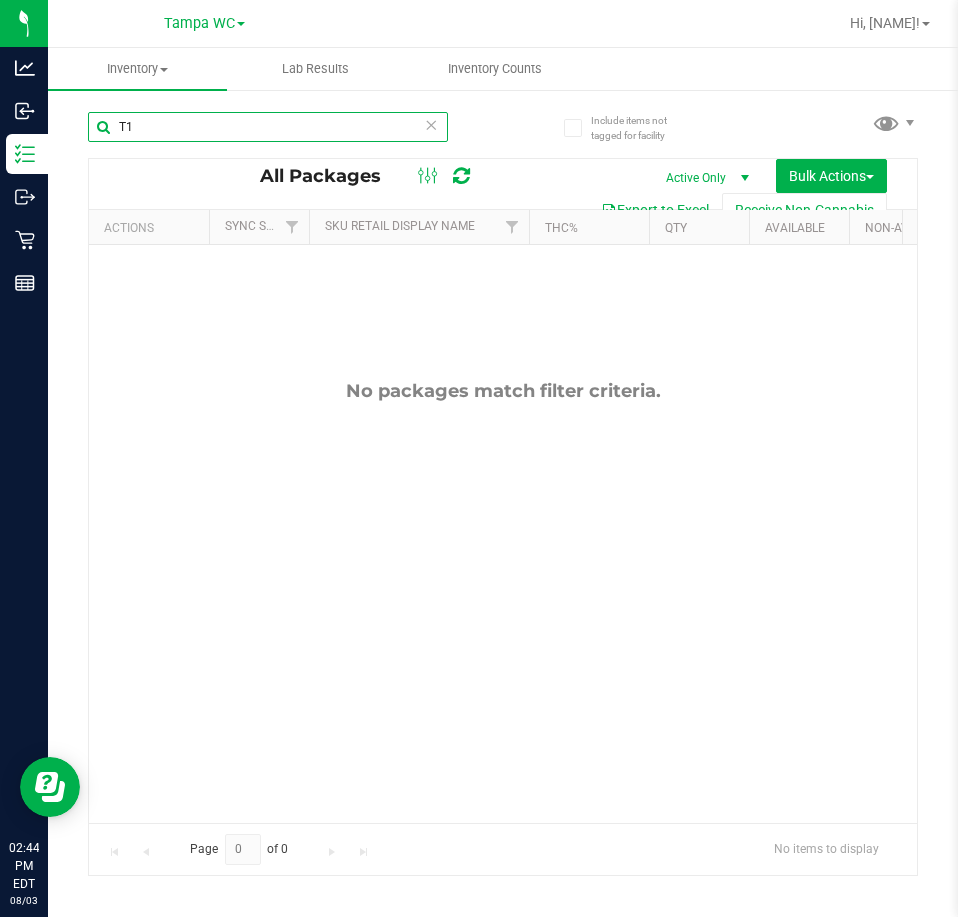 type on "T" 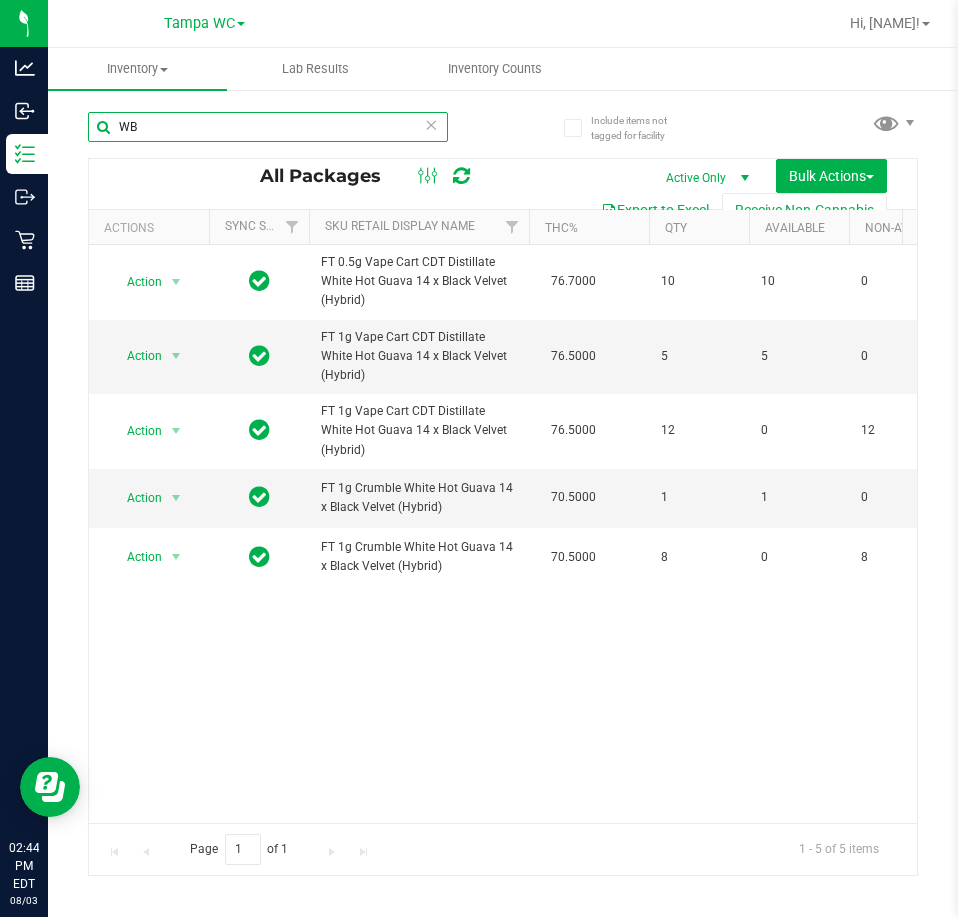 type on "W" 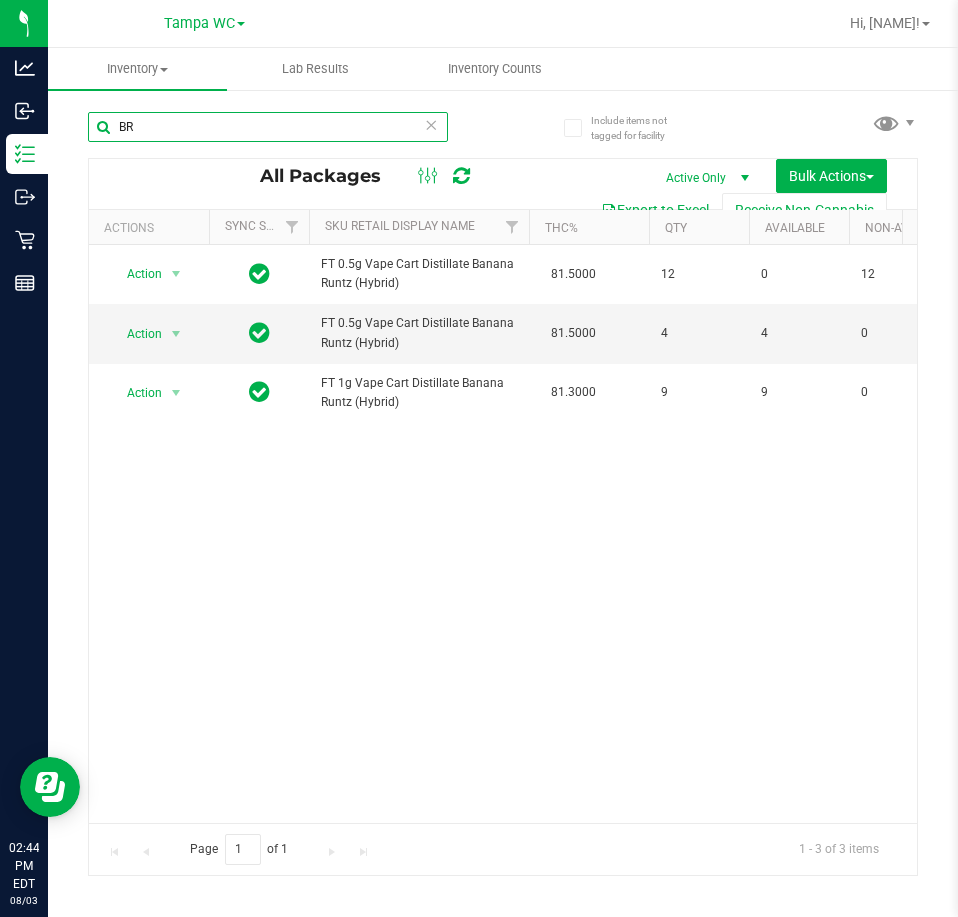 type on "B" 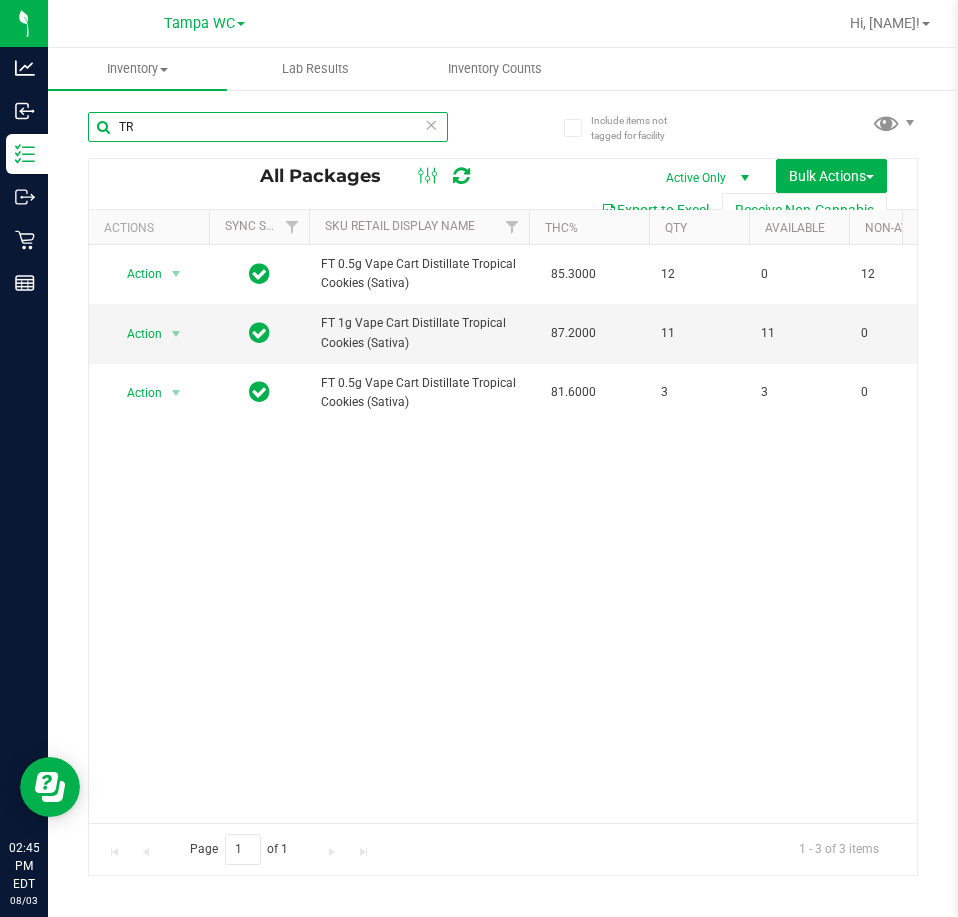 type on "T" 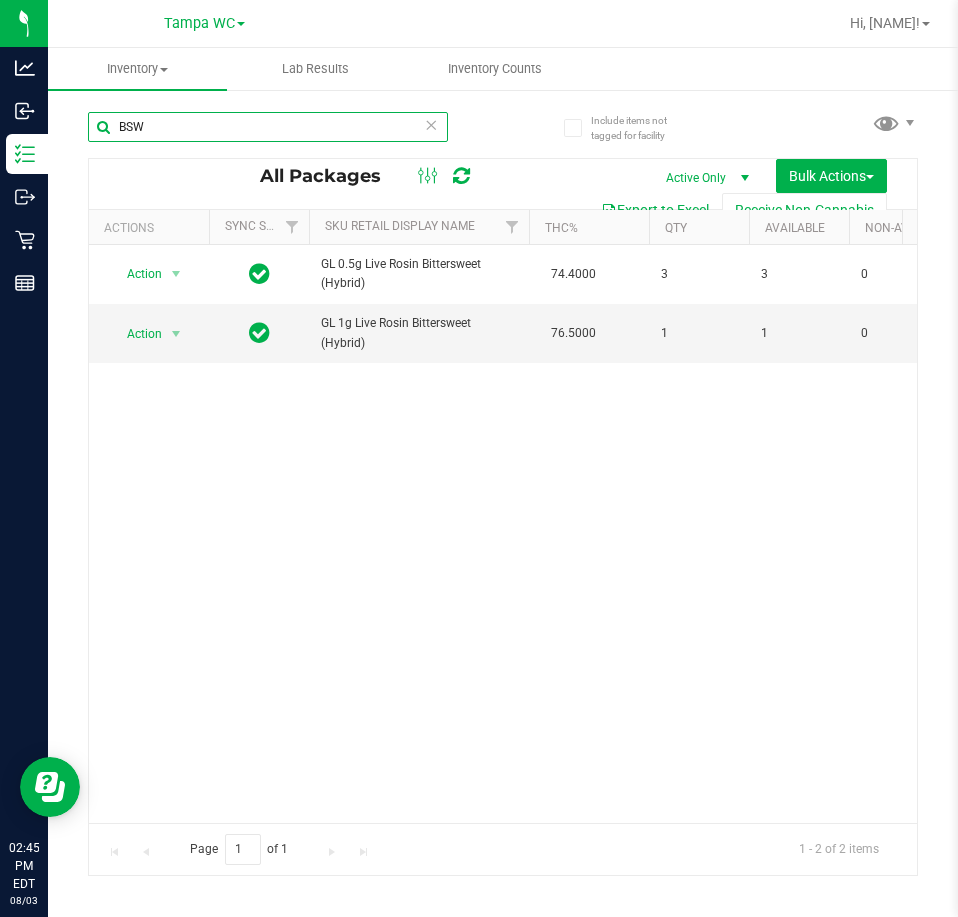 click on "BSW" at bounding box center (268, 127) 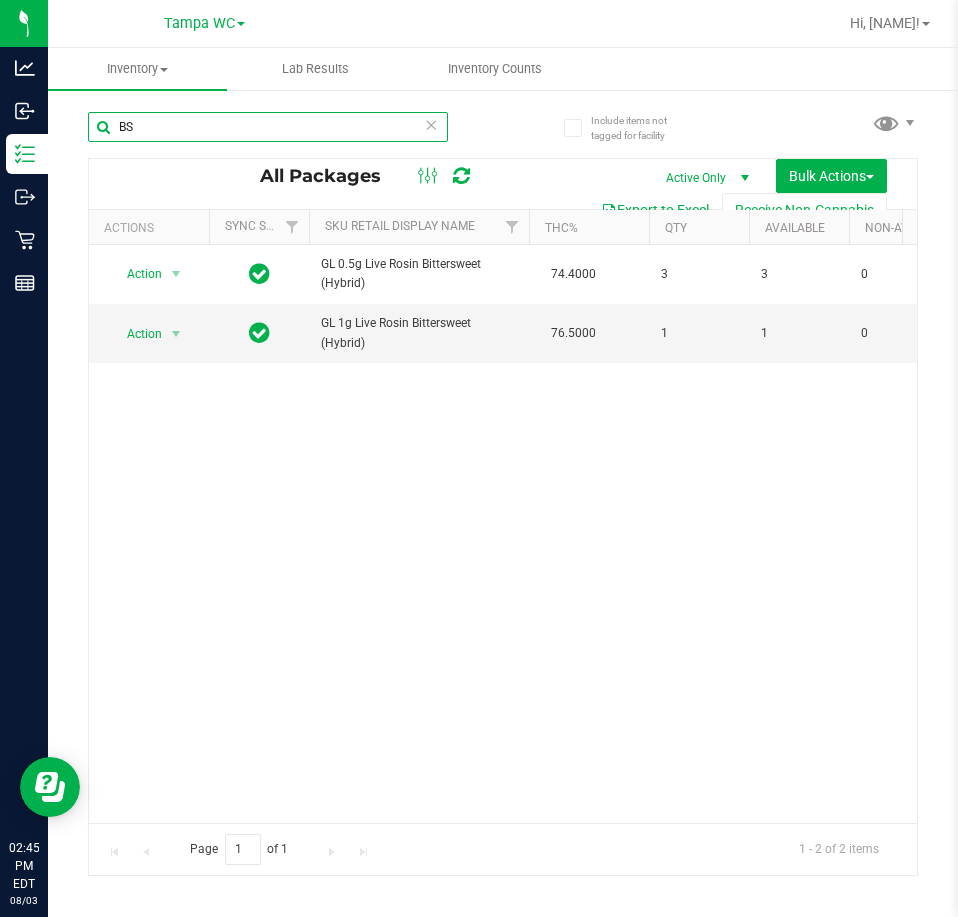 type on "B" 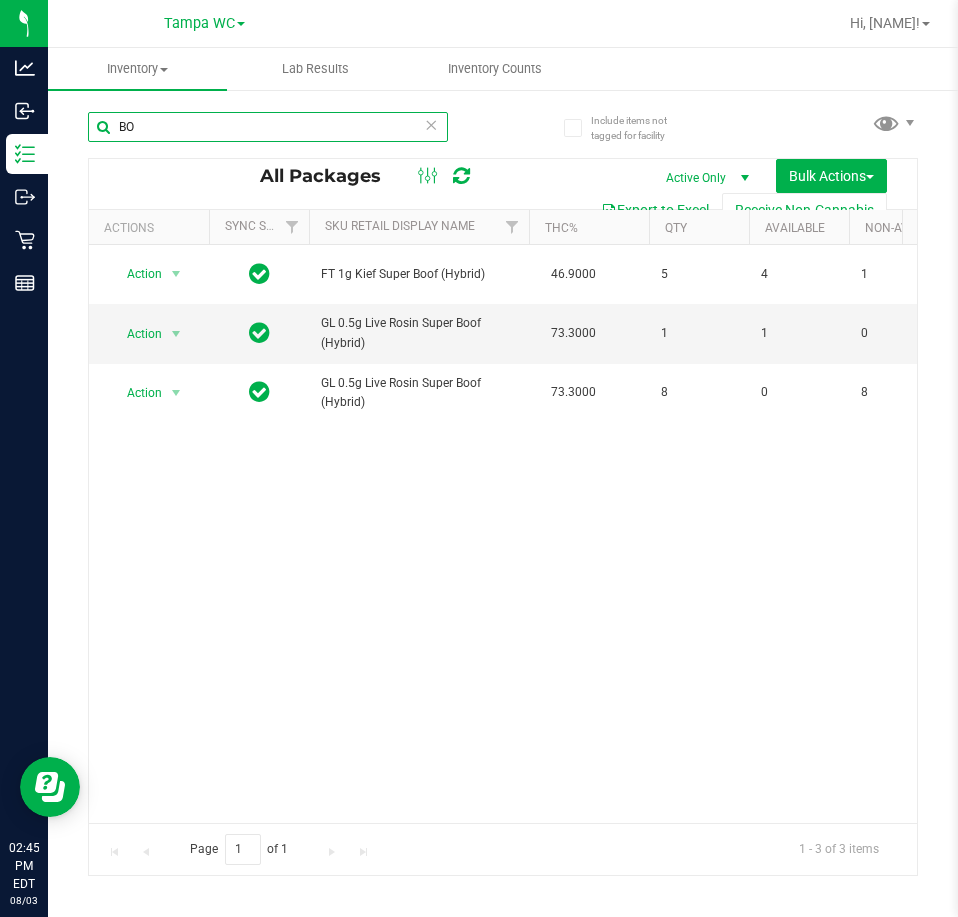 type on "B" 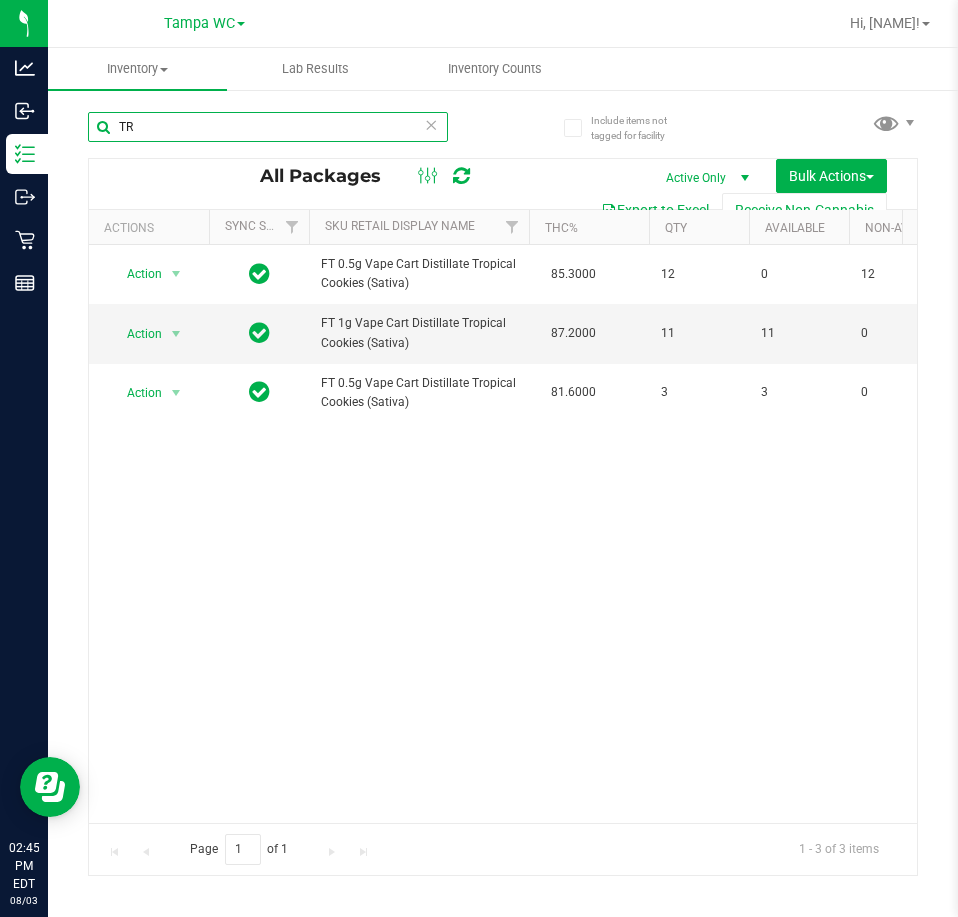 type on "T" 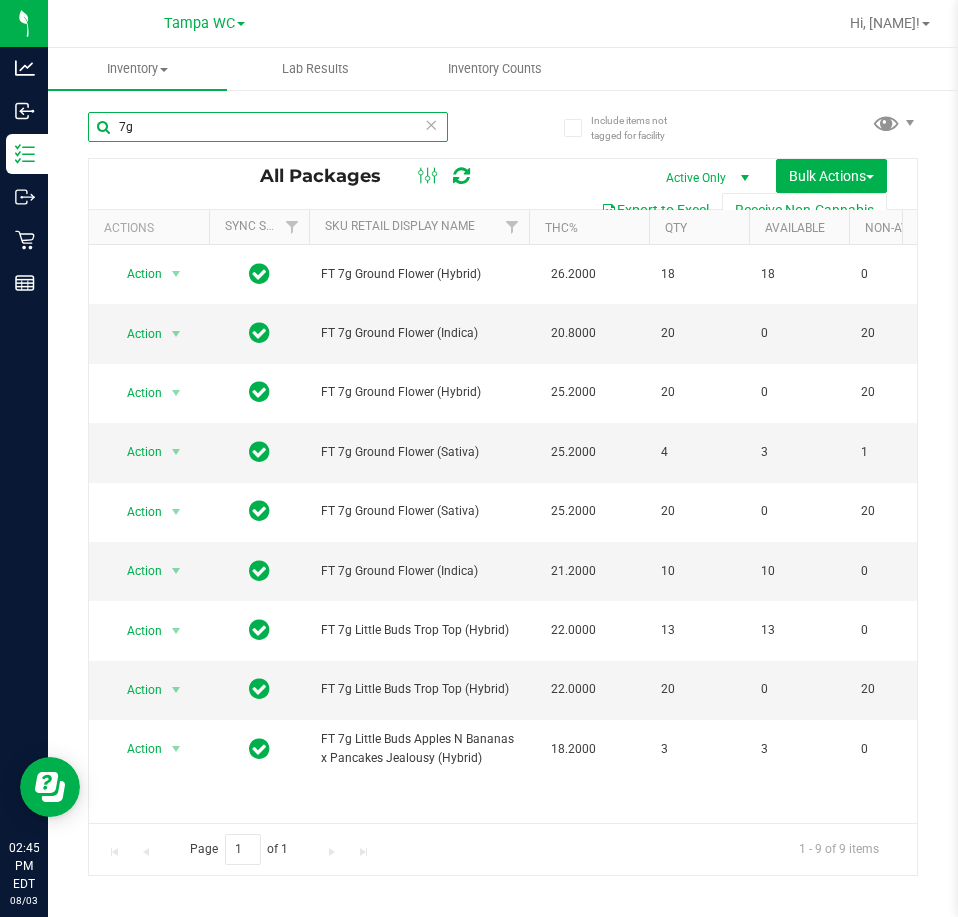 type on "7" 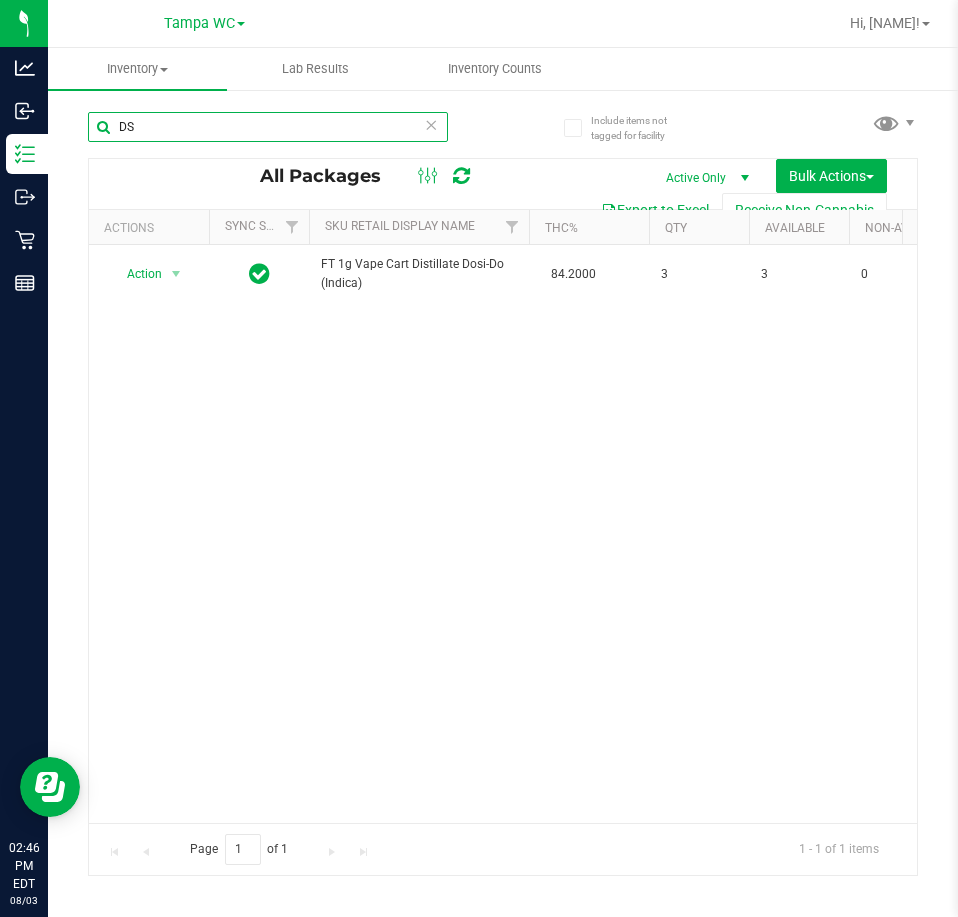 type on "D" 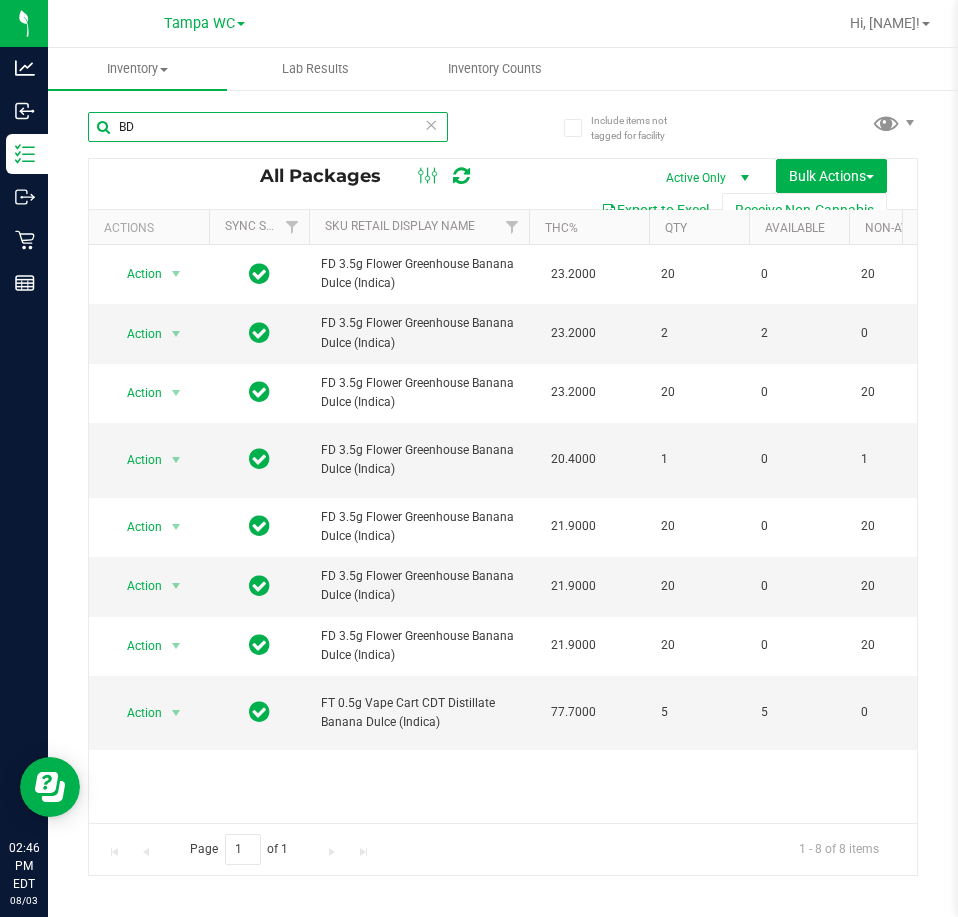 type on "B" 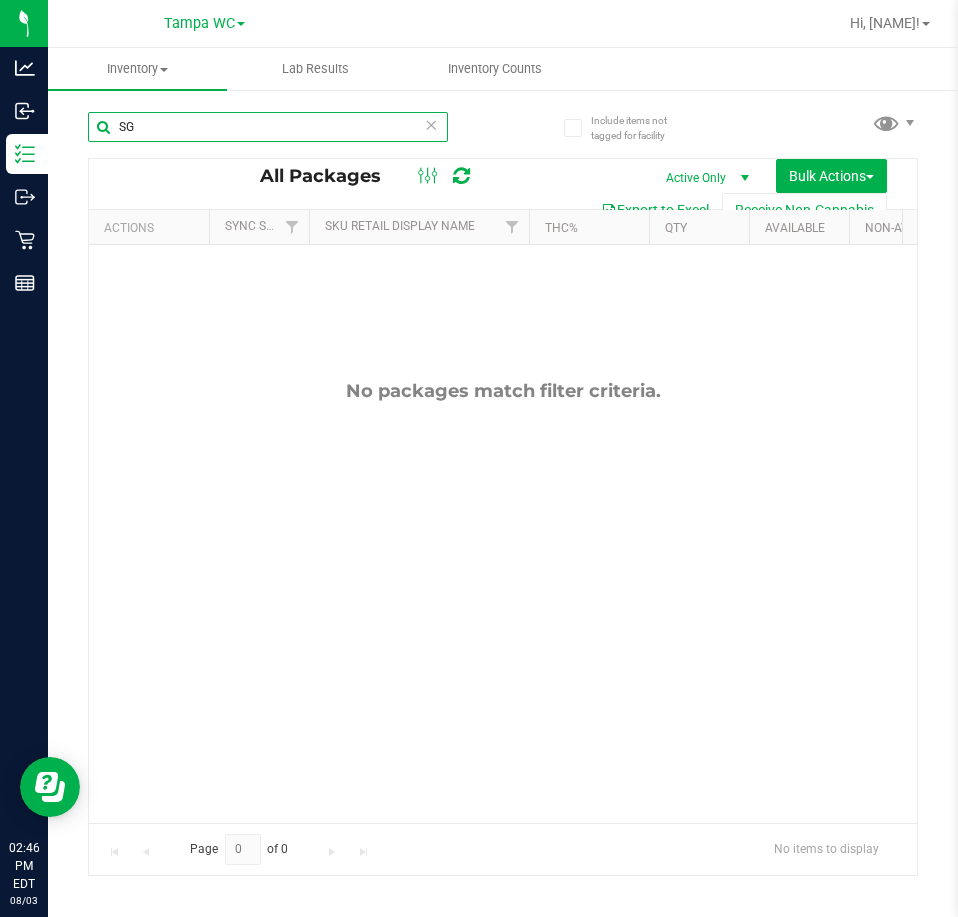 type on "S" 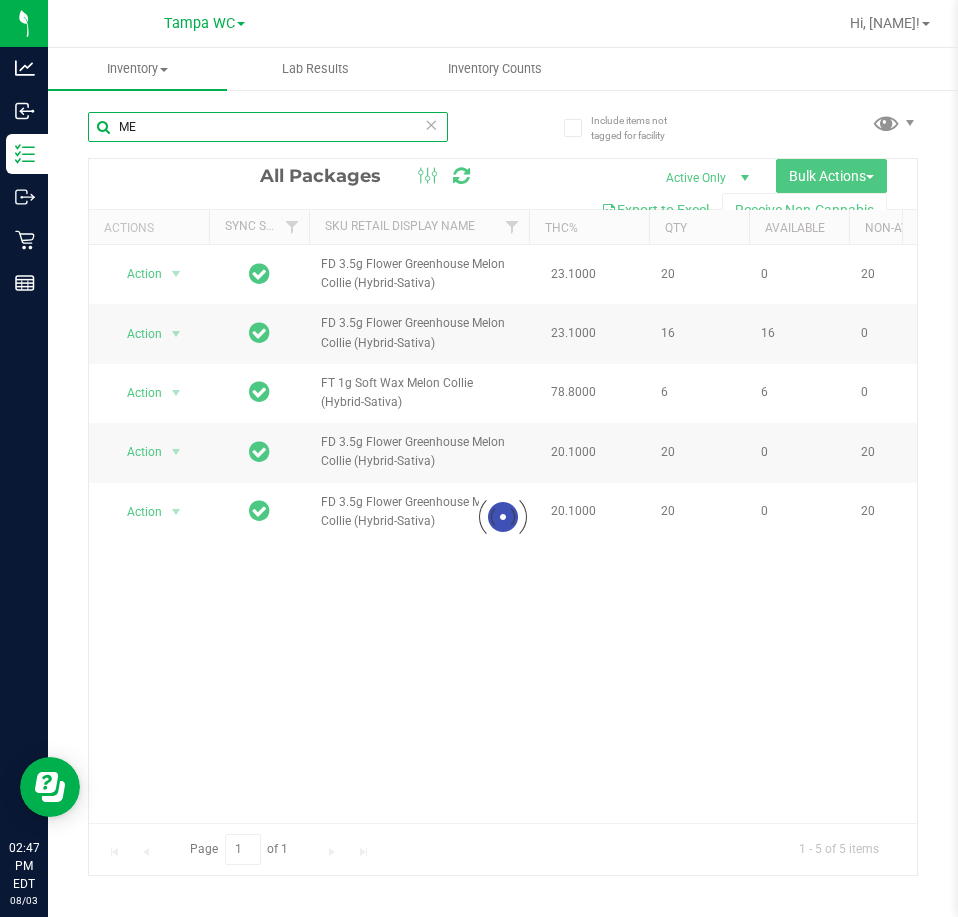 type on "M" 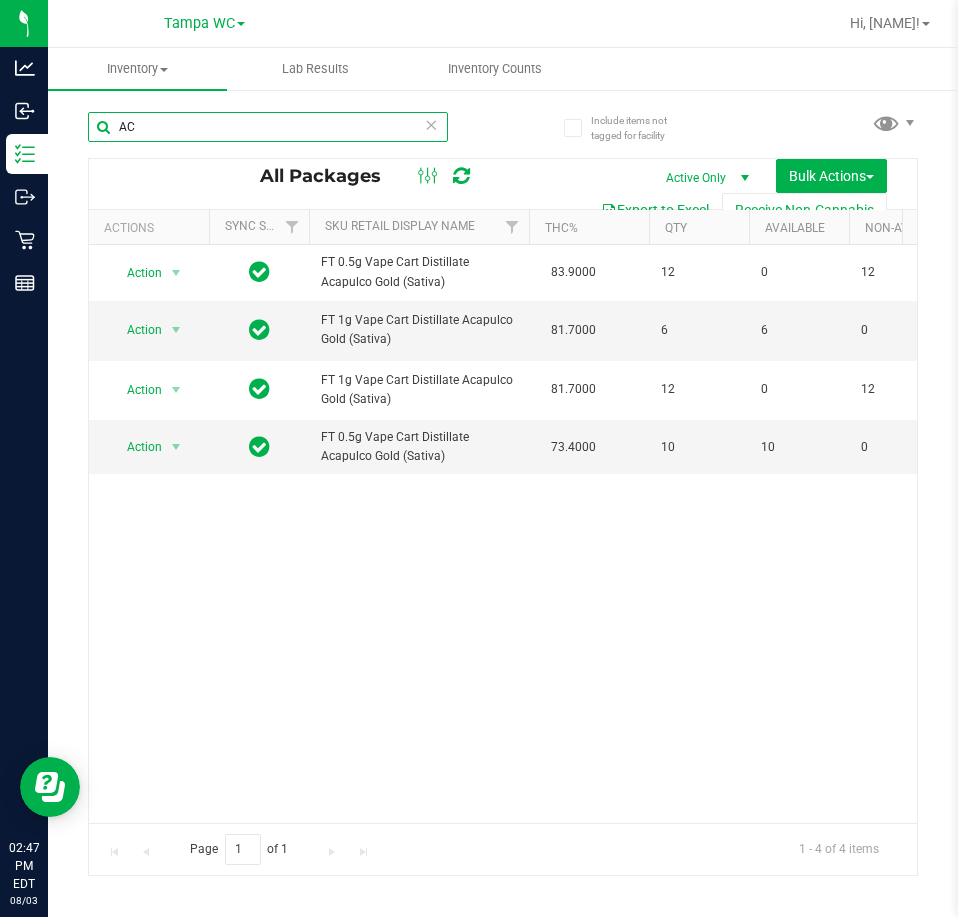 type on "A" 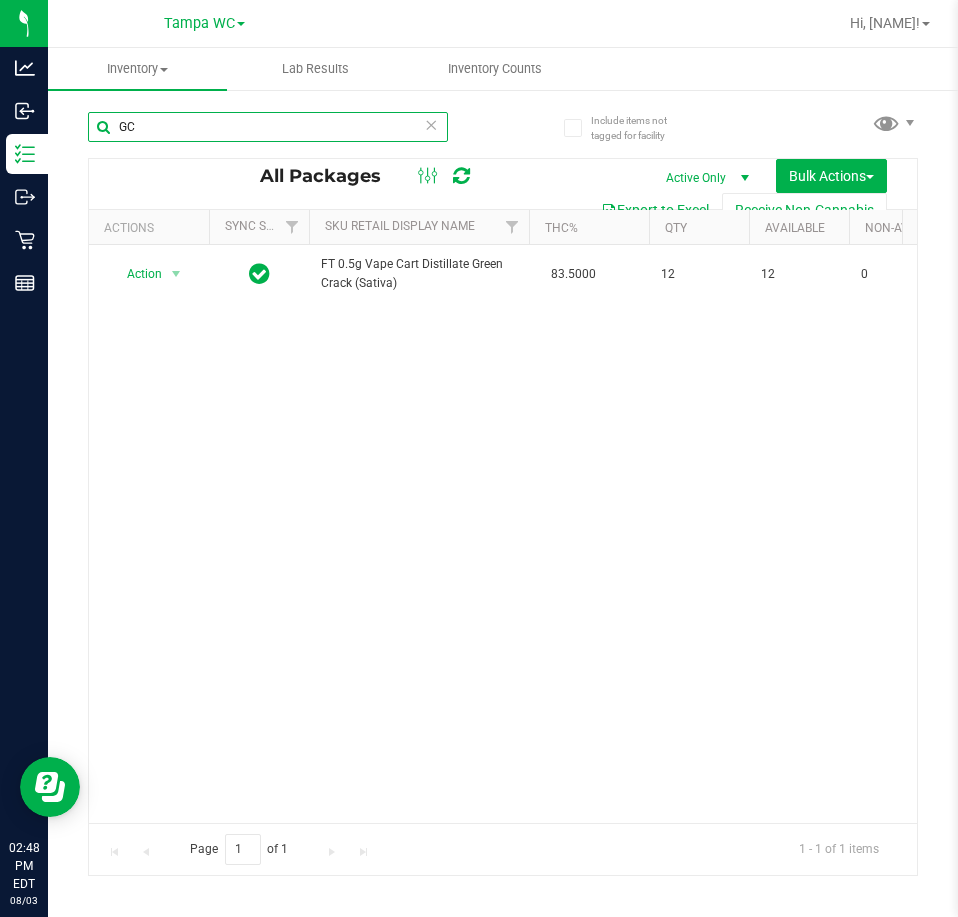 type on "G" 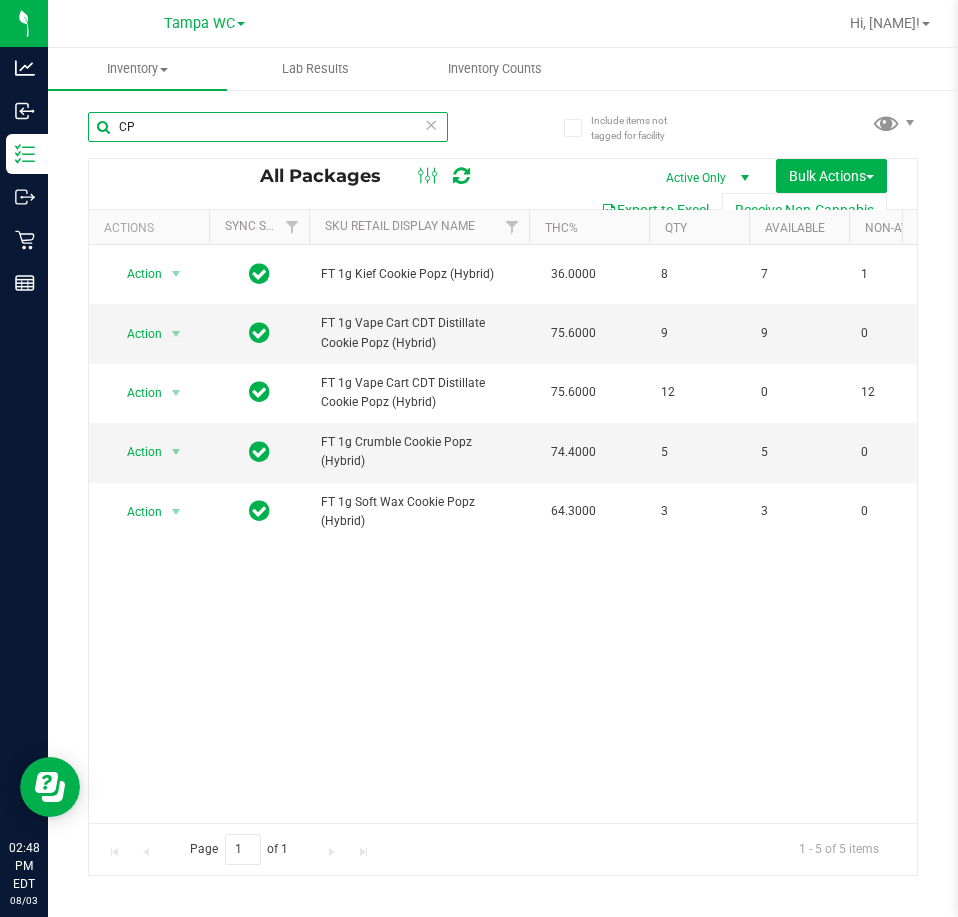 type on "C" 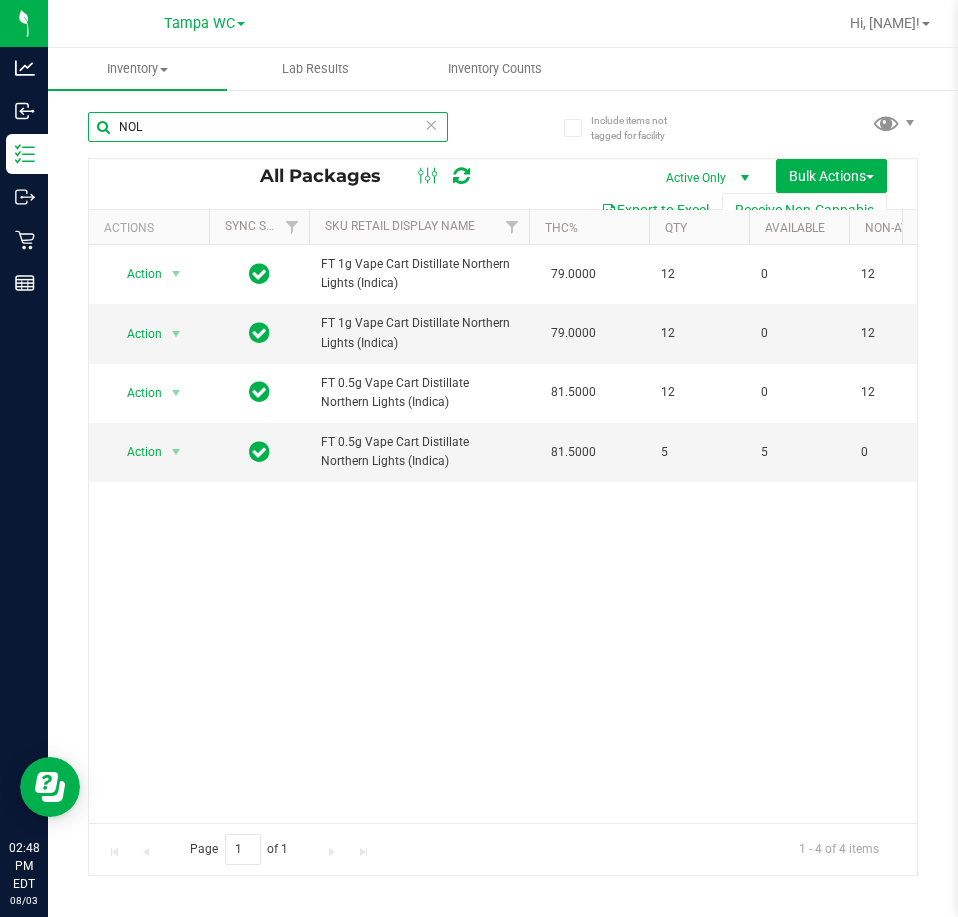 click on "NOL" at bounding box center [268, 127] 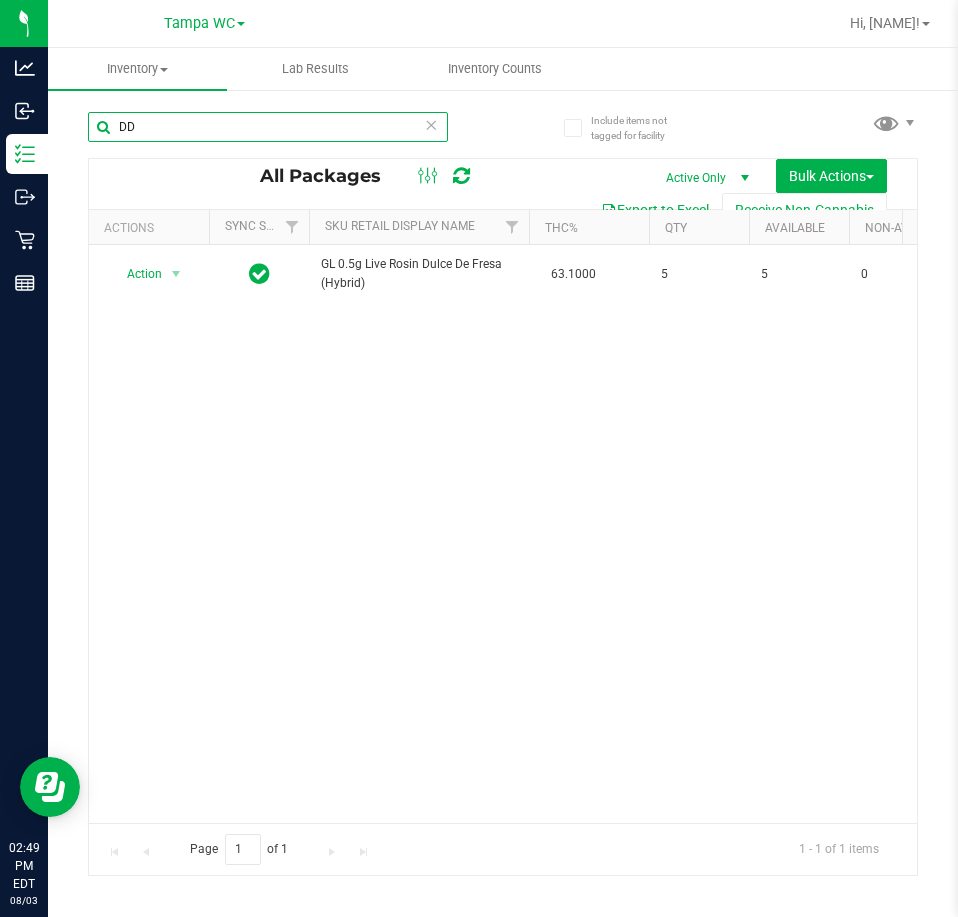type on "D" 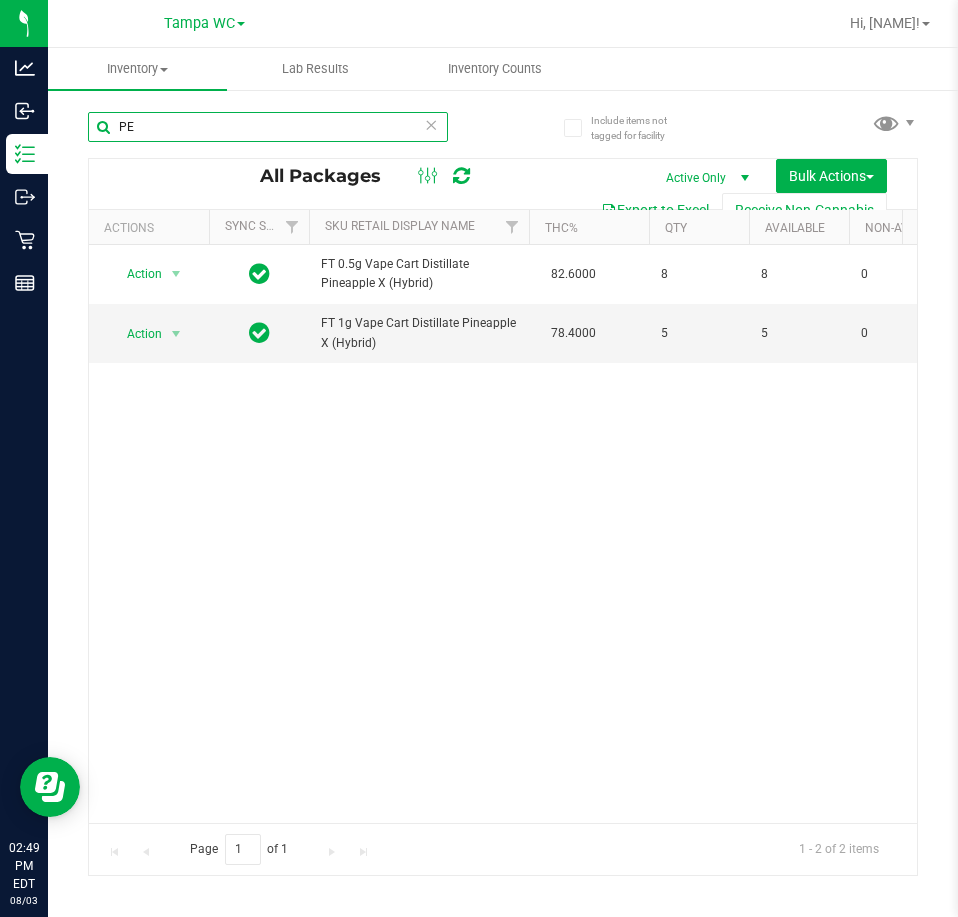type on "P" 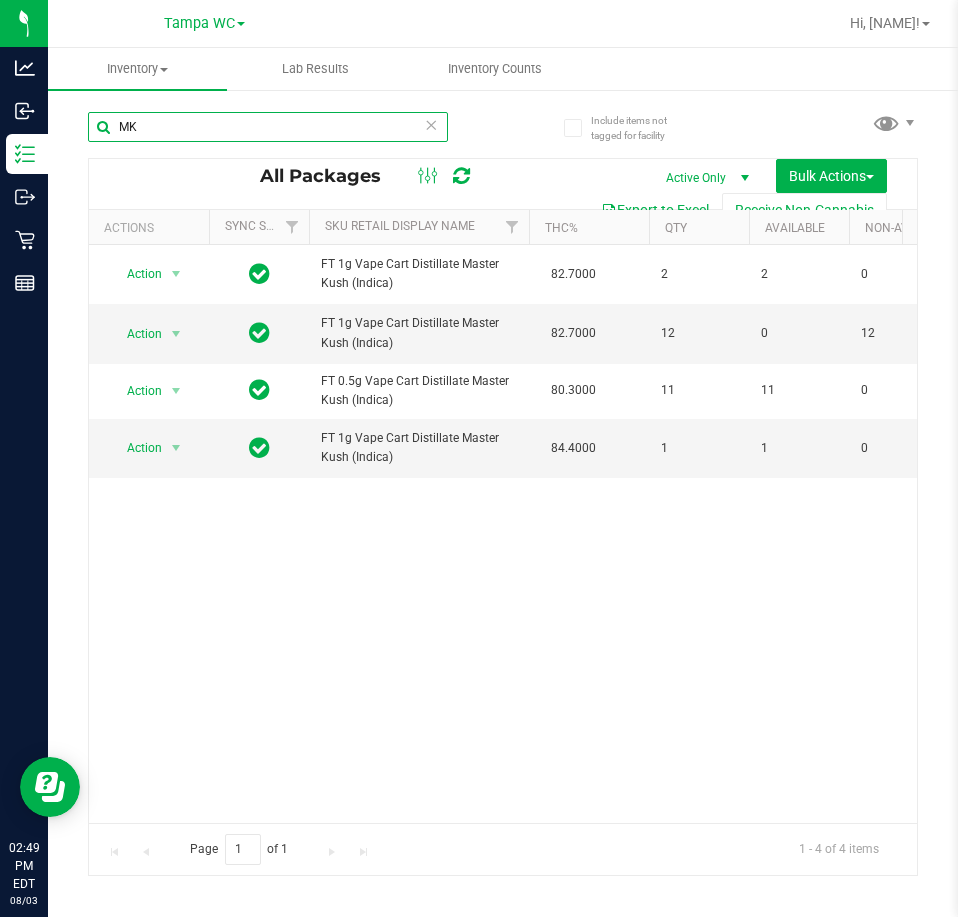 type on "M" 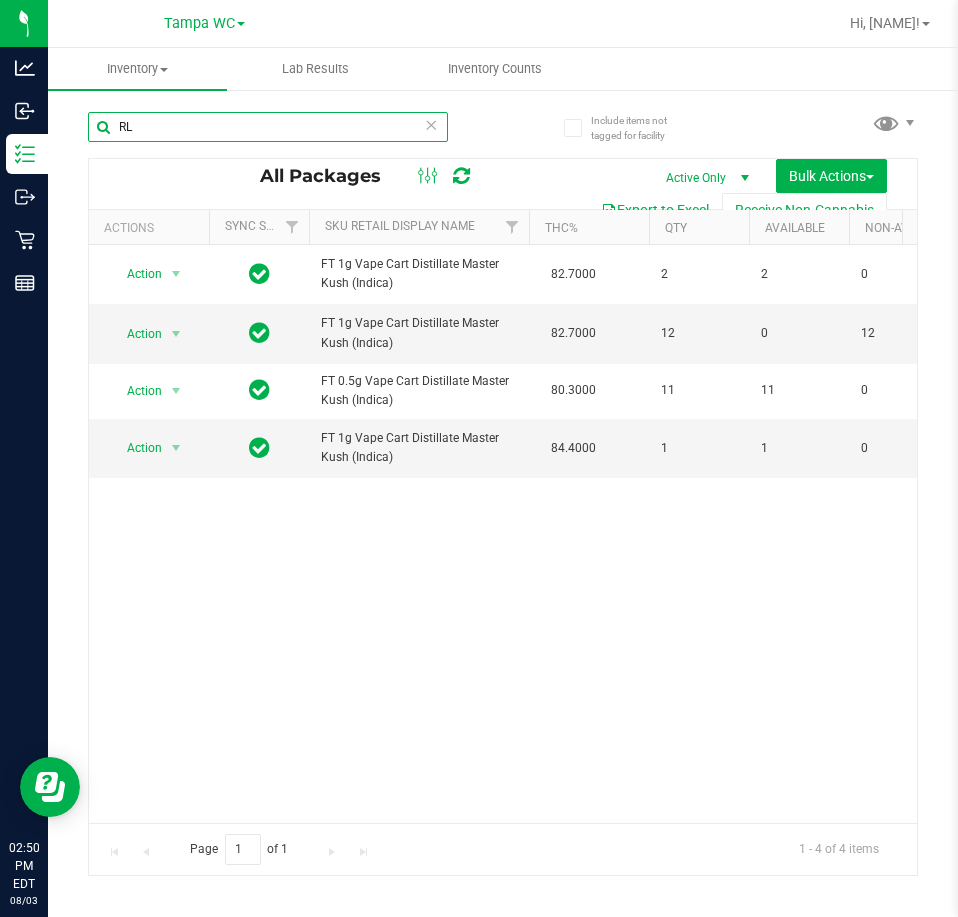 type on "RLF" 